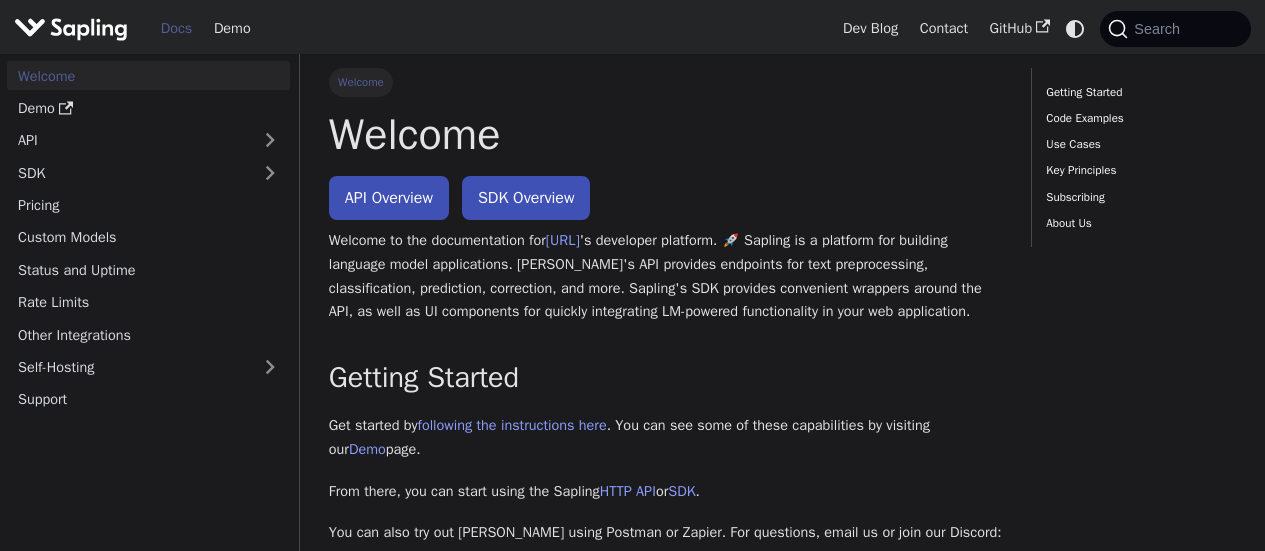 scroll, scrollTop: 100, scrollLeft: 0, axis: vertical 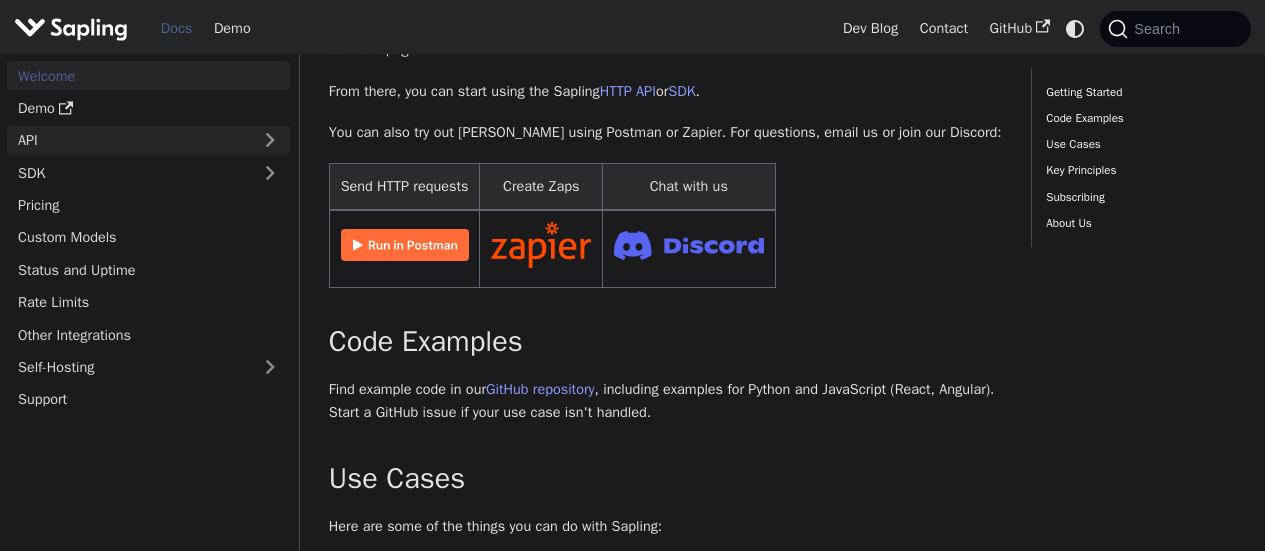 click on "API" at bounding box center [128, 140] 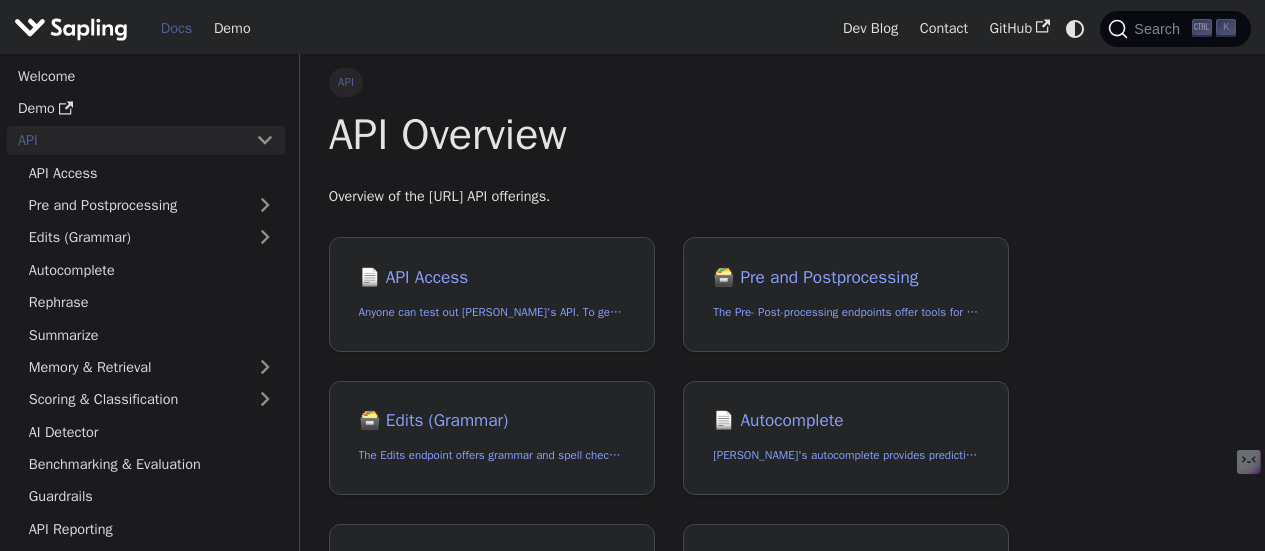 scroll, scrollTop: 0, scrollLeft: 0, axis: both 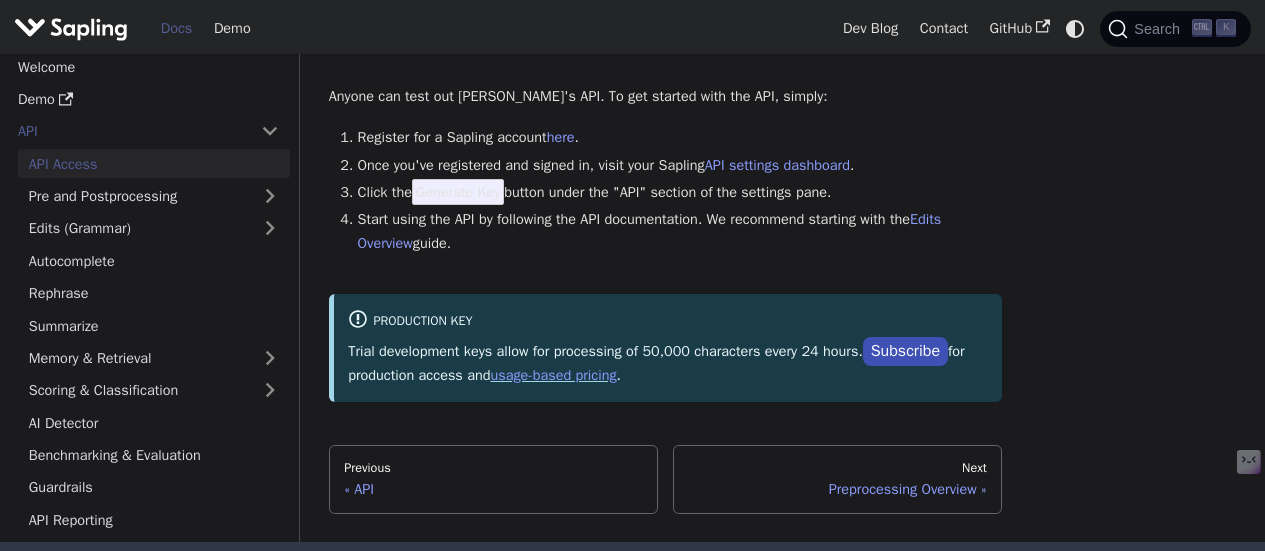 click on "Click the  Generate Key  button under the "API" section of the settings pane." at bounding box center [680, 193] 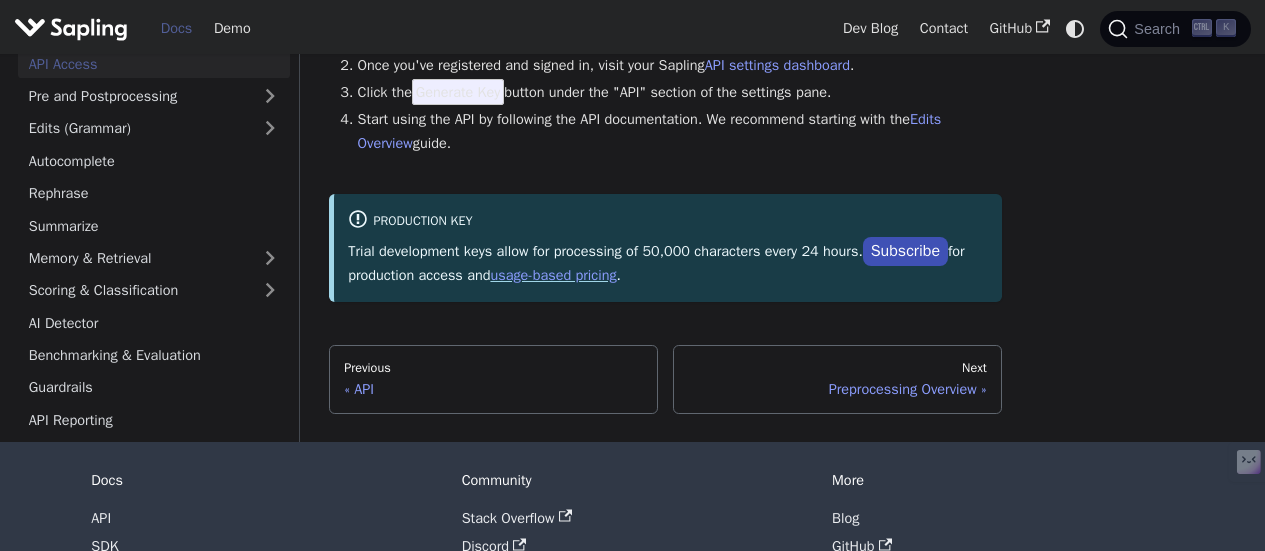 scroll, scrollTop: 100, scrollLeft: 0, axis: vertical 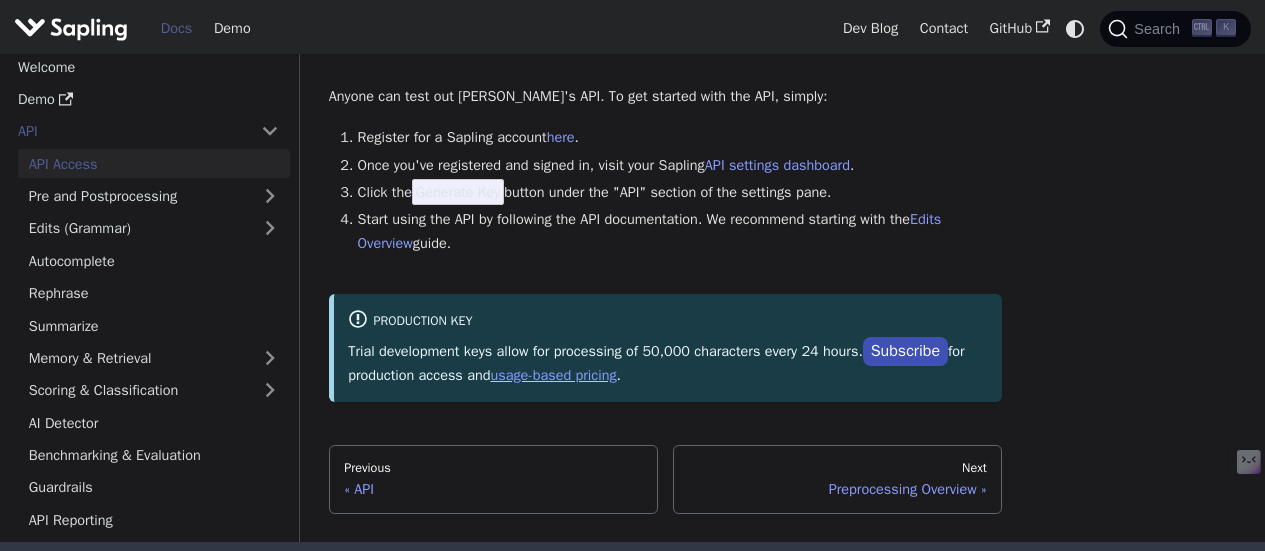 click on "Generate Key" at bounding box center (458, 192) 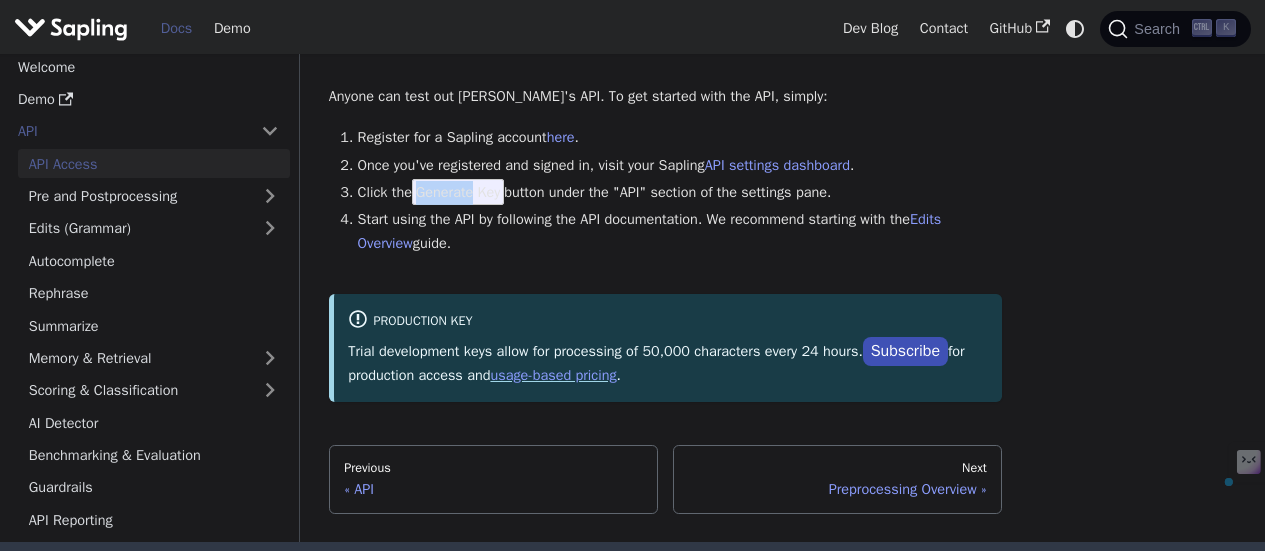 drag, startPoint x: 427, startPoint y: 202, endPoint x: 483, endPoint y: 210, distance: 56.568542 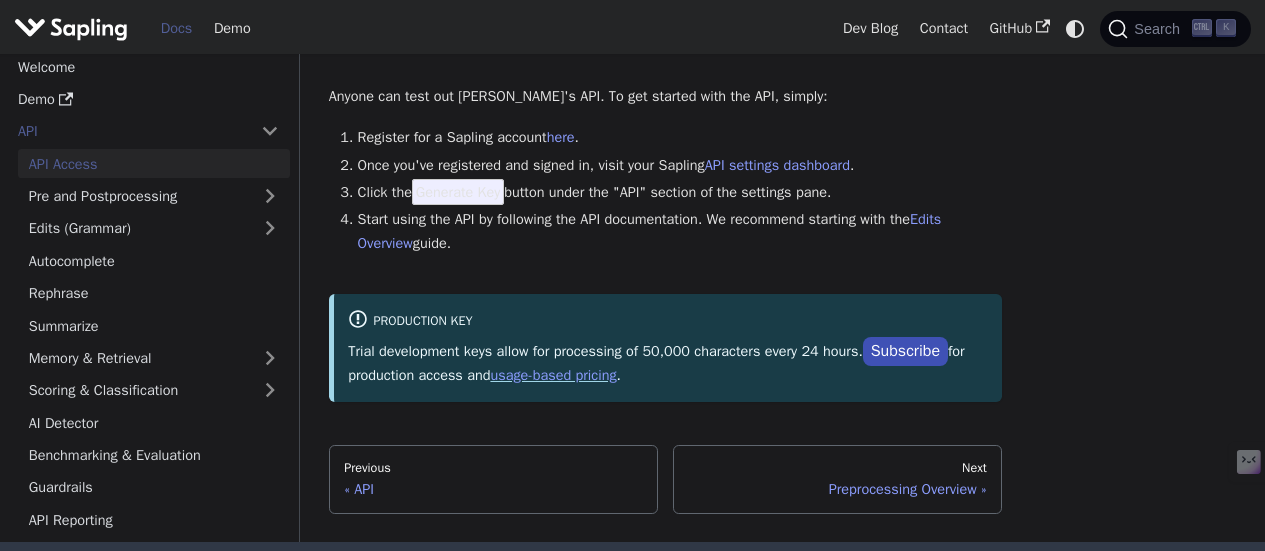 click on "Start using the API by following the API documentation. We recommend starting with the  Edits Overview  guide." at bounding box center [680, 232] 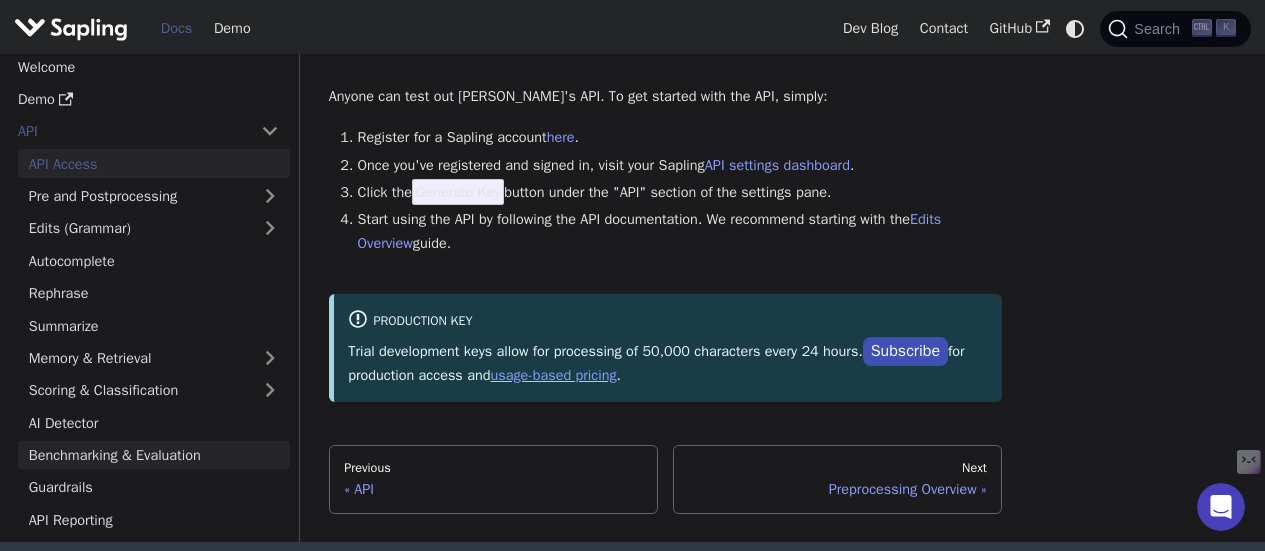 scroll, scrollTop: 0, scrollLeft: 0, axis: both 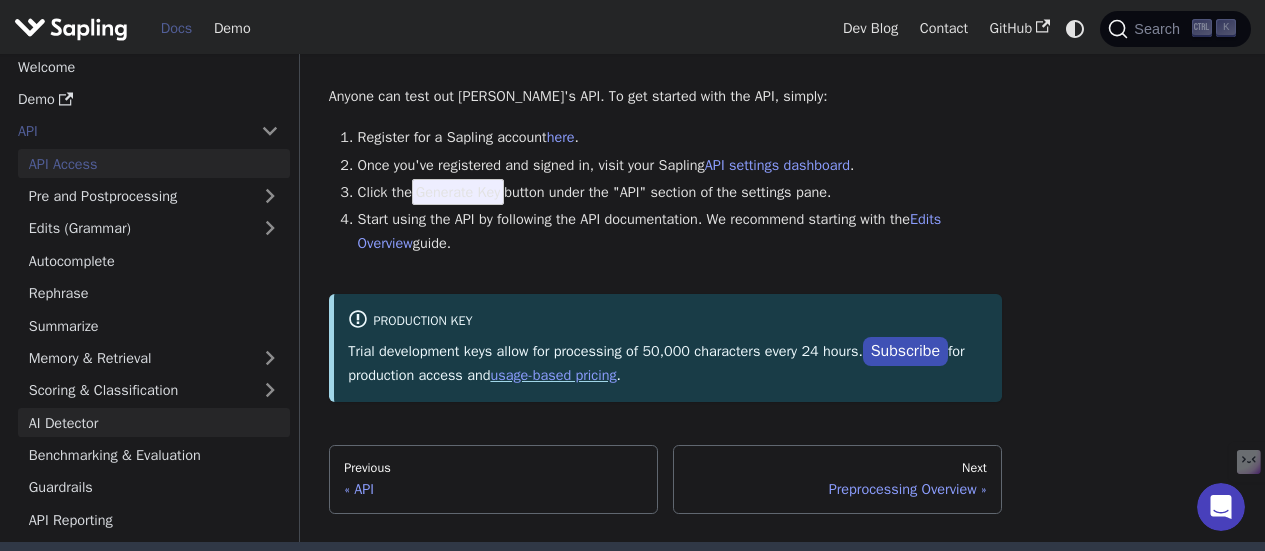 click on "AI Detector" at bounding box center (154, 423) 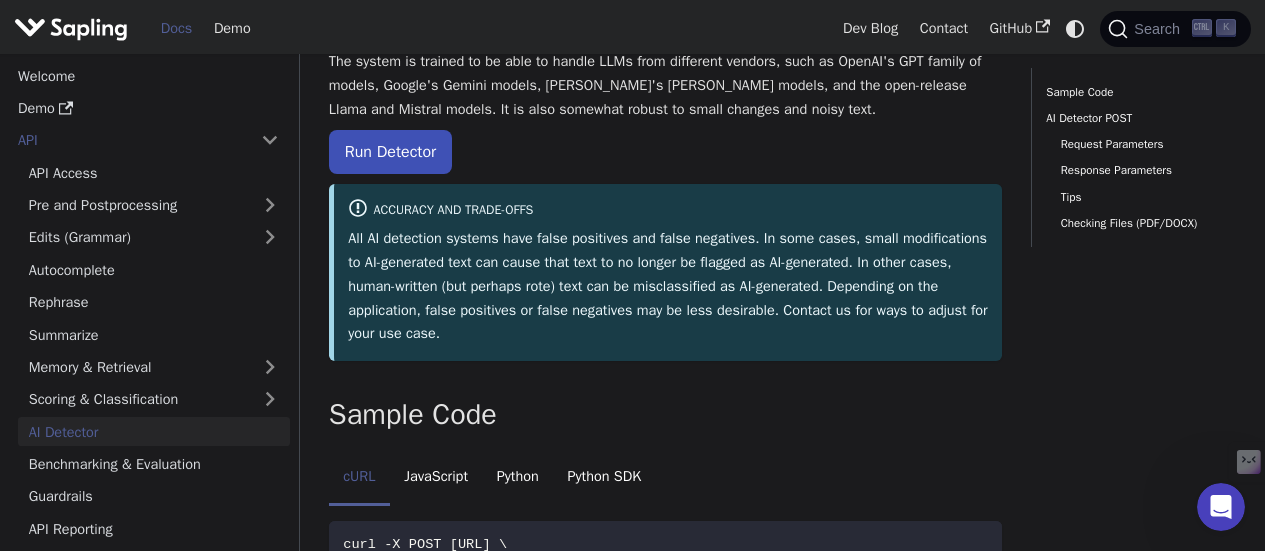 scroll, scrollTop: 300, scrollLeft: 0, axis: vertical 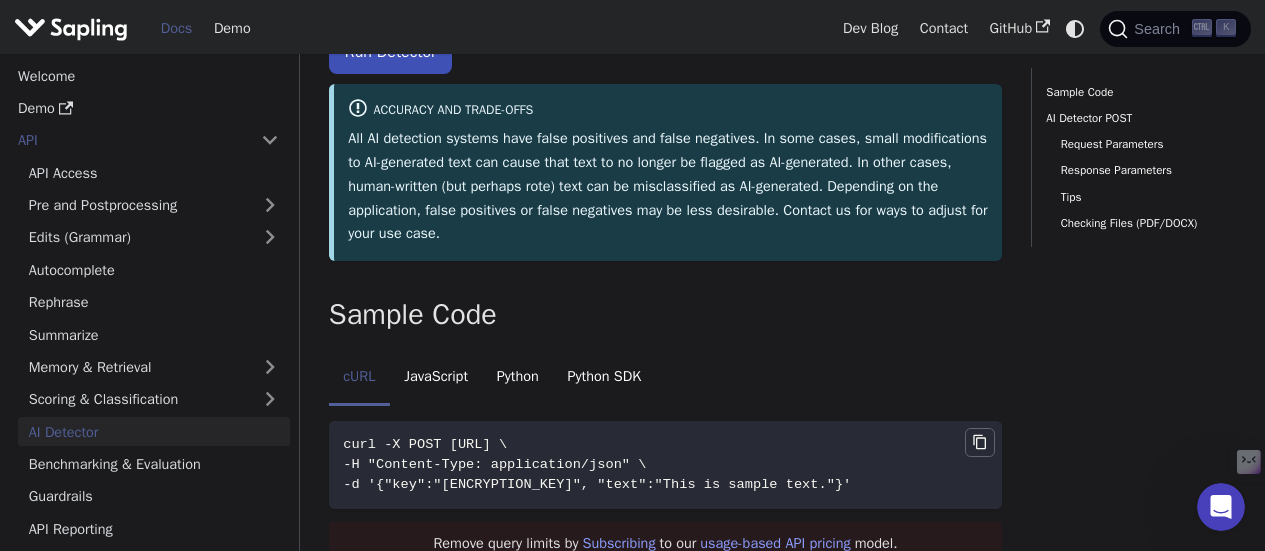 click 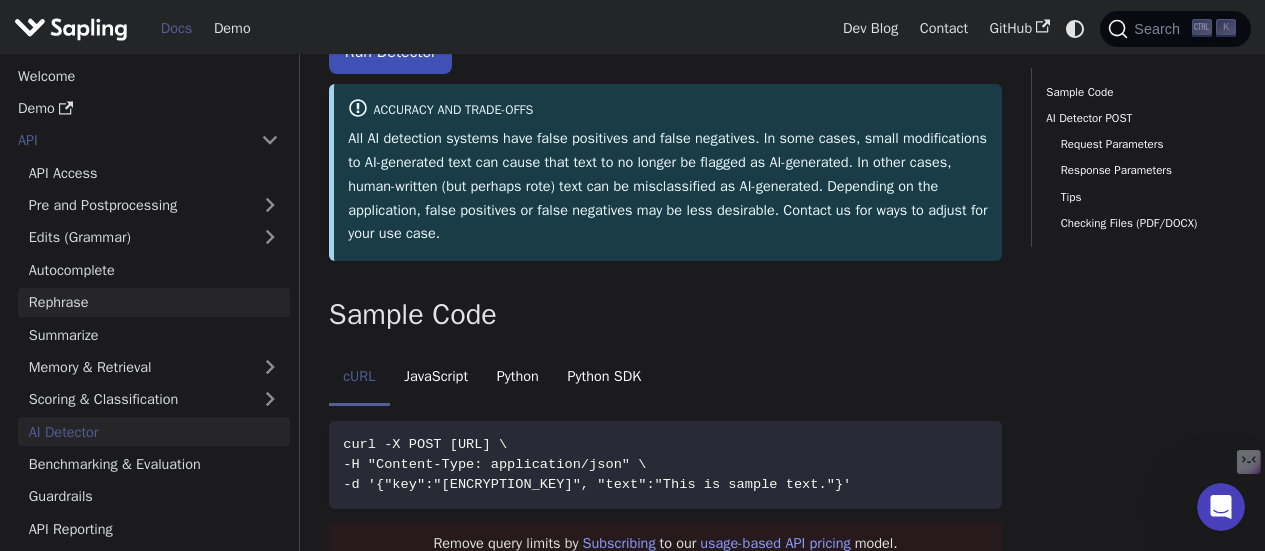 click on "Rephrase" at bounding box center [154, 302] 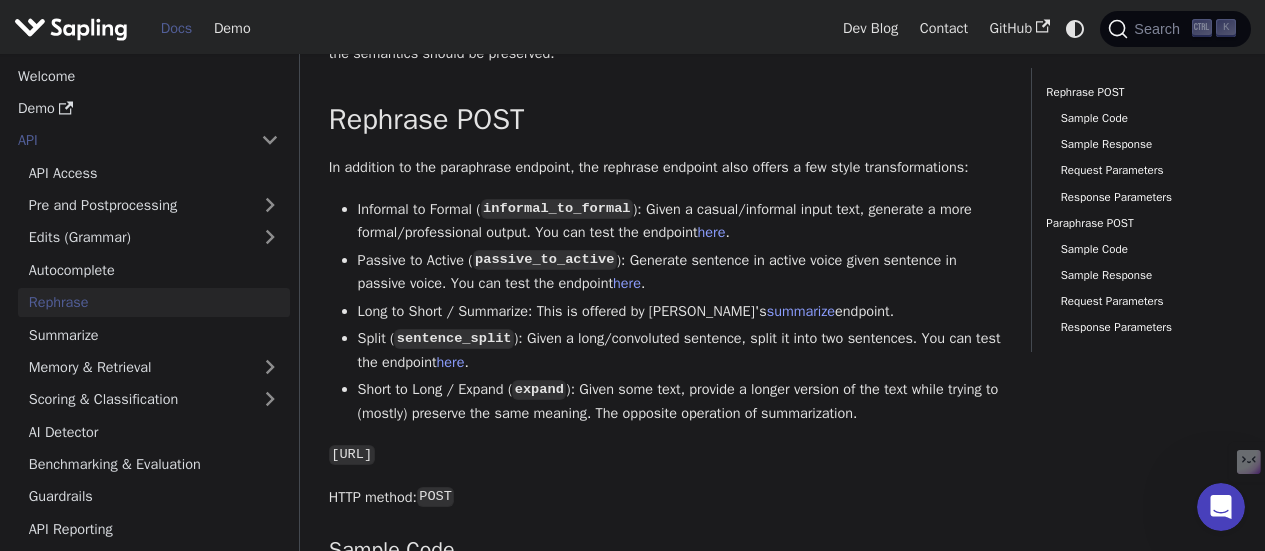 scroll, scrollTop: 0, scrollLeft: 0, axis: both 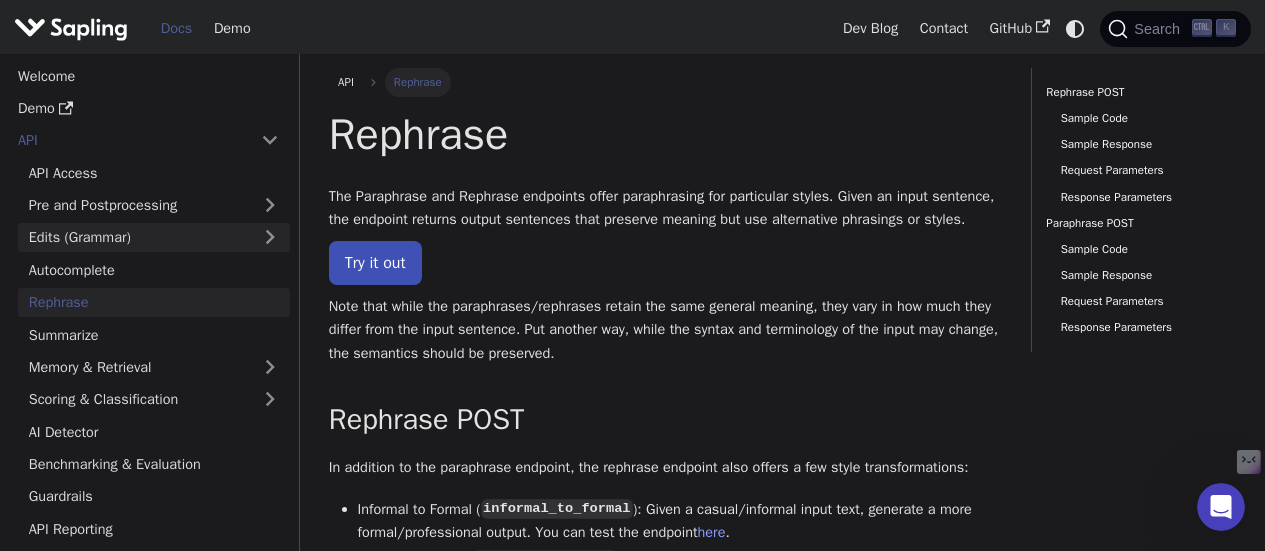 click on "Edits (Grammar)" at bounding box center [154, 237] 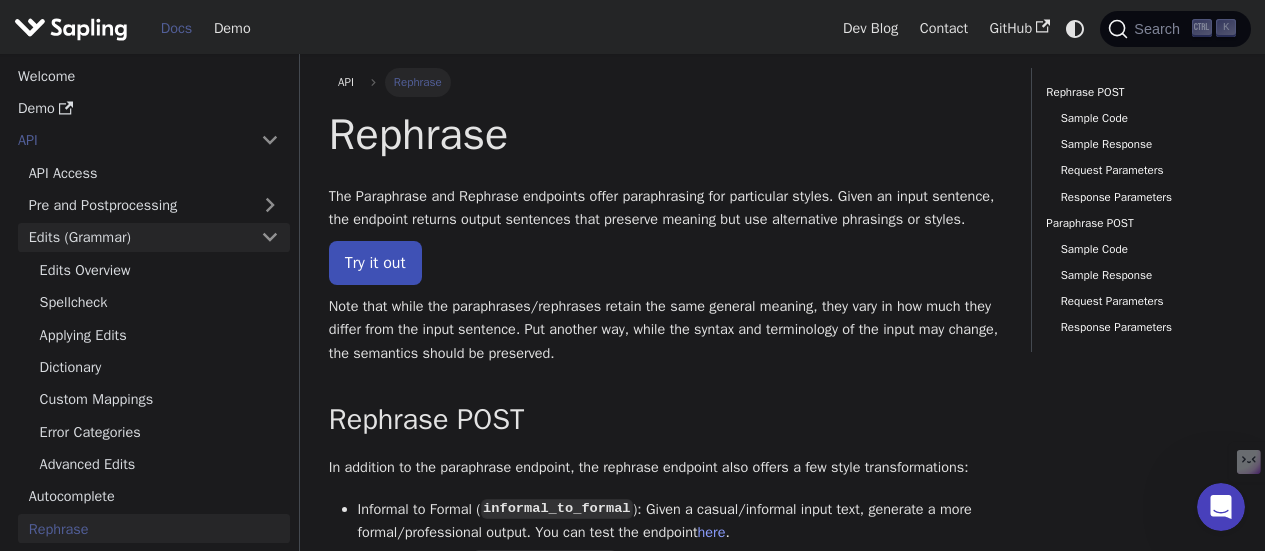click on "Edits (Grammar)" at bounding box center (154, 237) 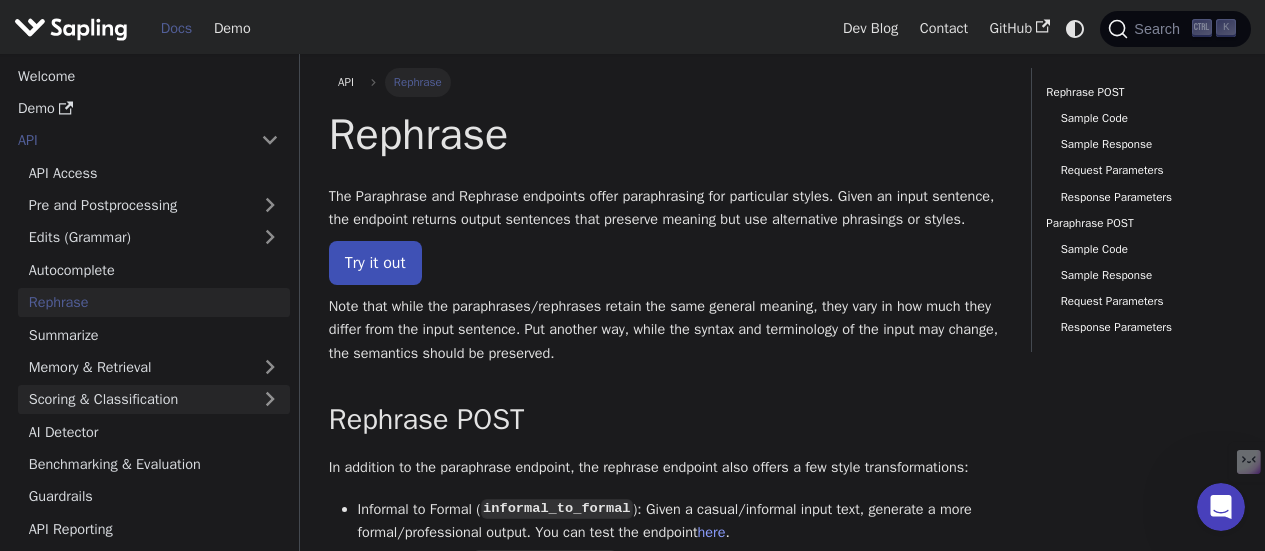 click on "Scoring & Classification" at bounding box center [154, 399] 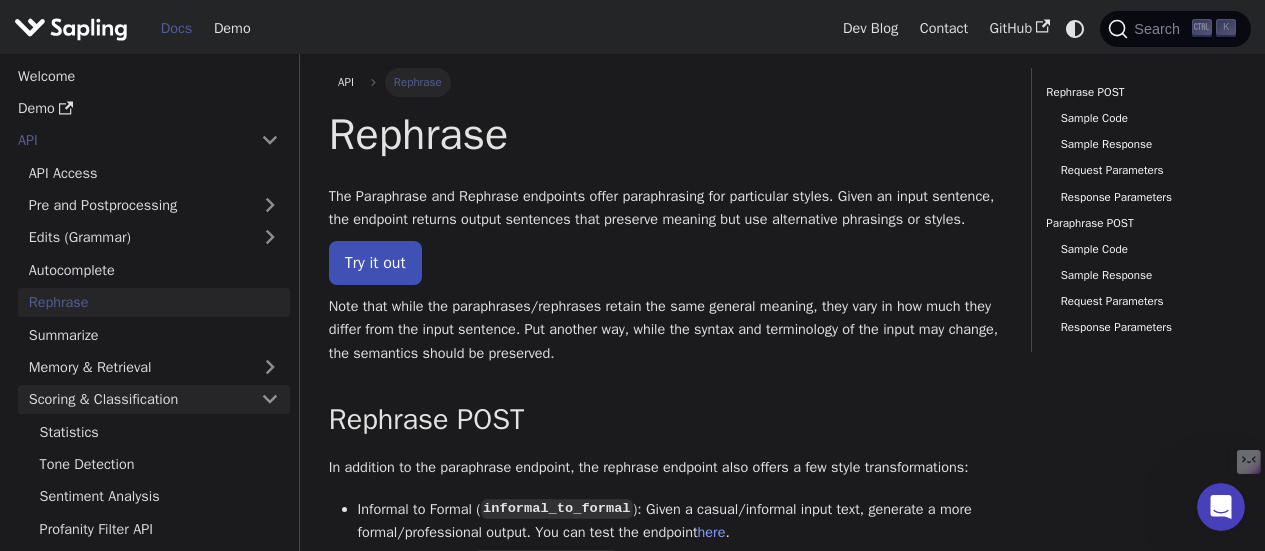 scroll, scrollTop: 100, scrollLeft: 0, axis: vertical 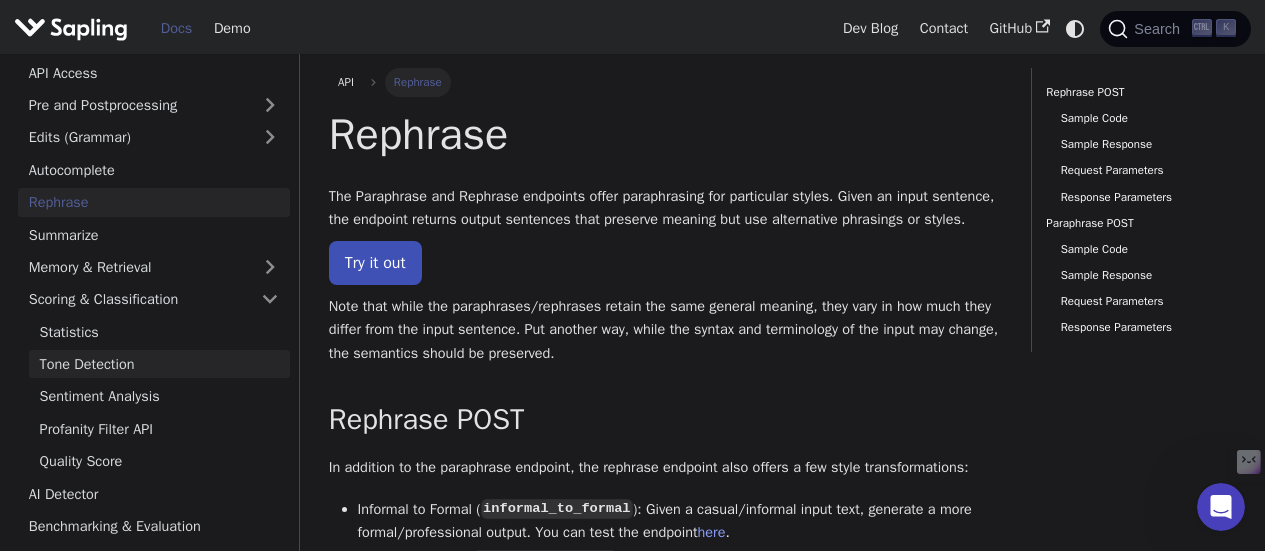 click on "Tone Detection" at bounding box center [159, 364] 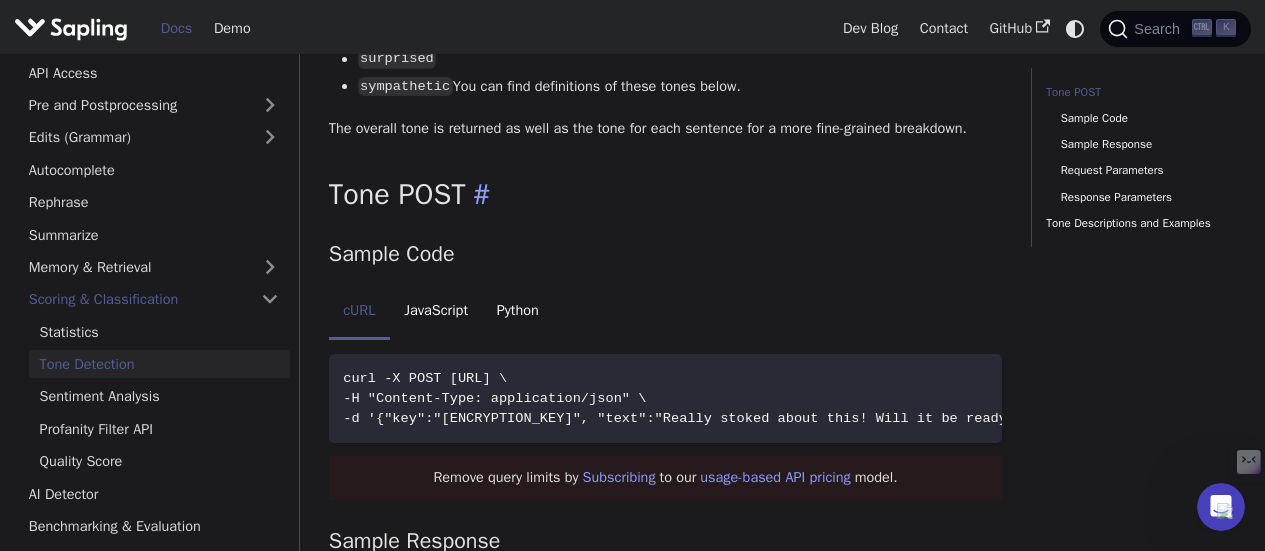 scroll, scrollTop: 1100, scrollLeft: 0, axis: vertical 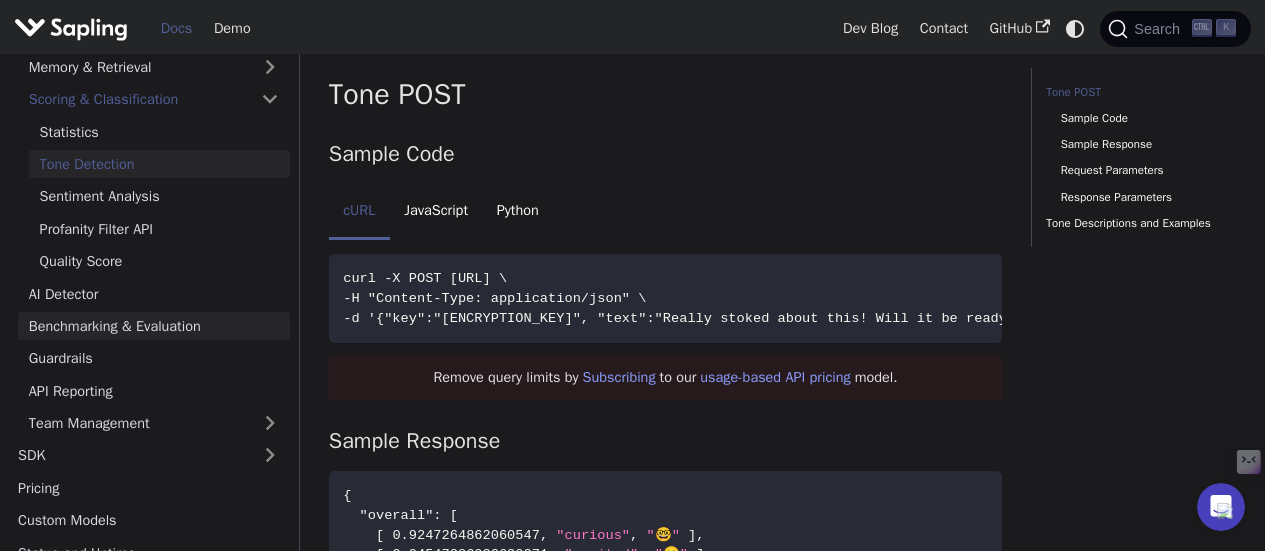 click on "Benchmarking & Evaluation" at bounding box center [154, 326] 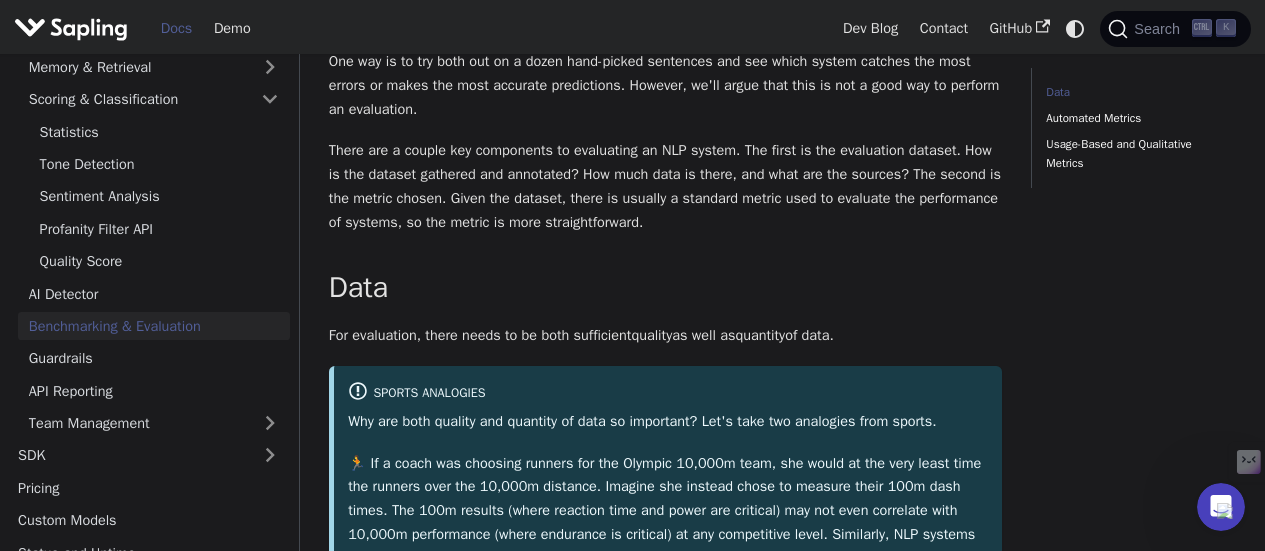 scroll, scrollTop: 400, scrollLeft: 0, axis: vertical 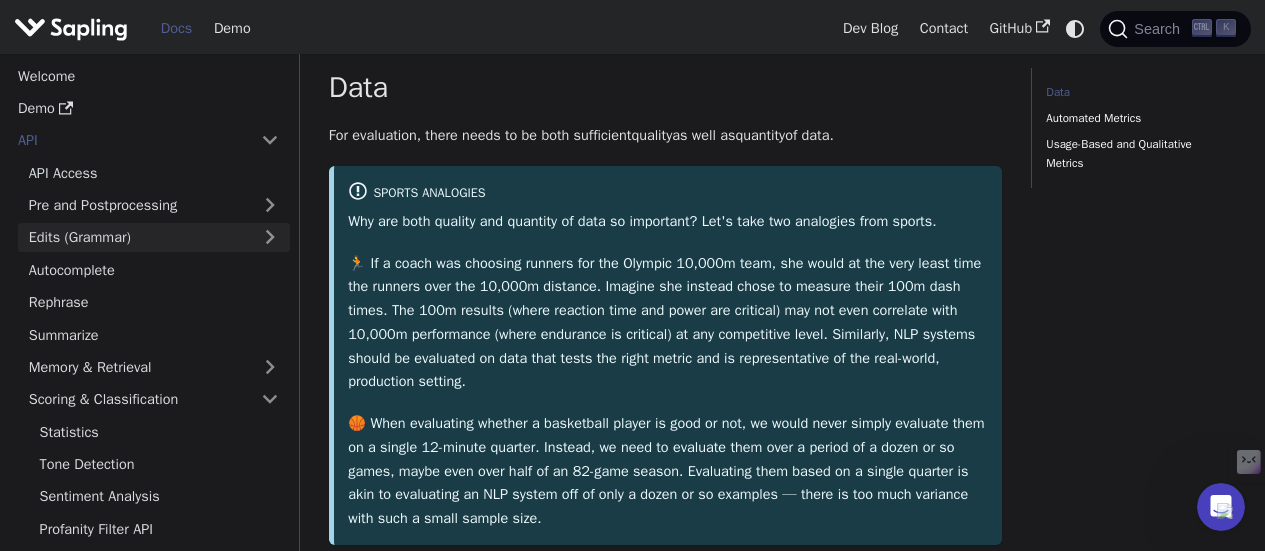 click on "Edits (Grammar)" at bounding box center (154, 237) 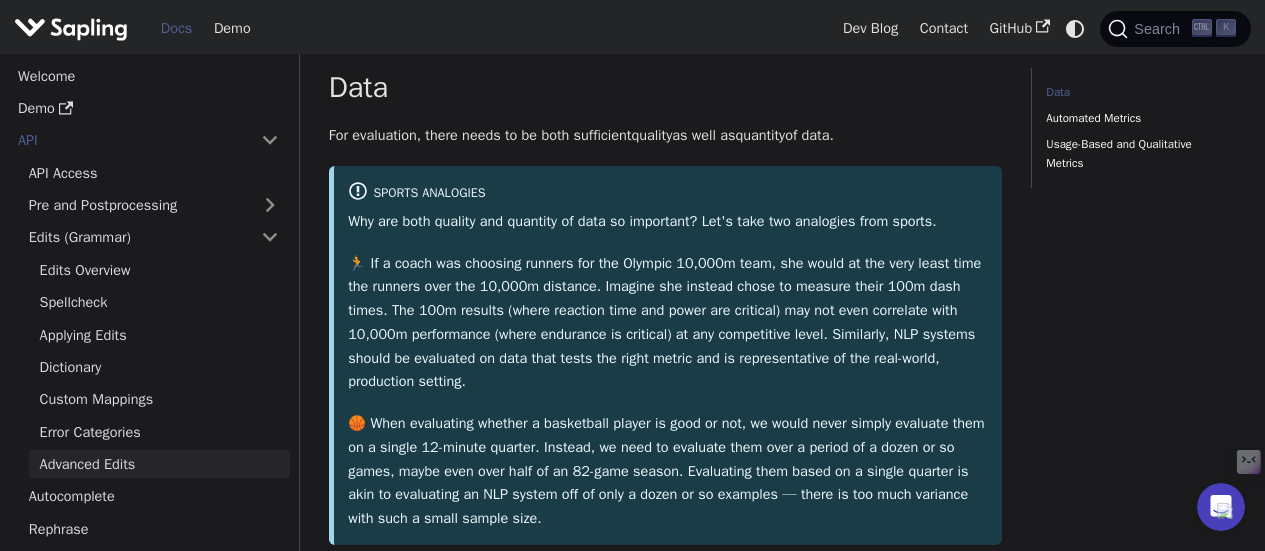 click on "Advanced Edits" at bounding box center [159, 464] 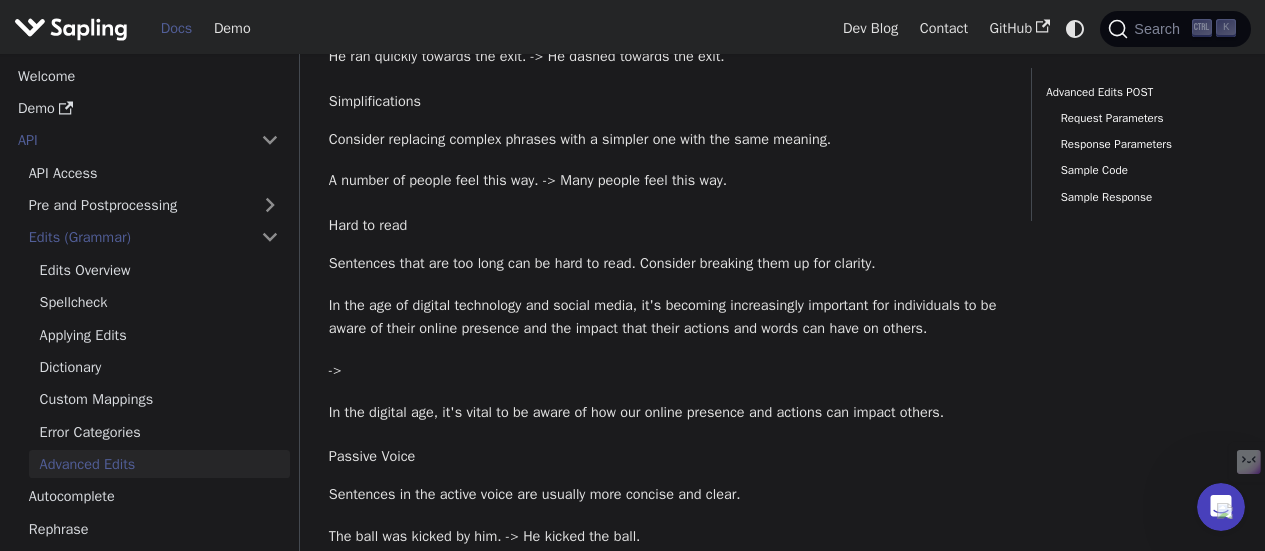 scroll, scrollTop: 0, scrollLeft: 0, axis: both 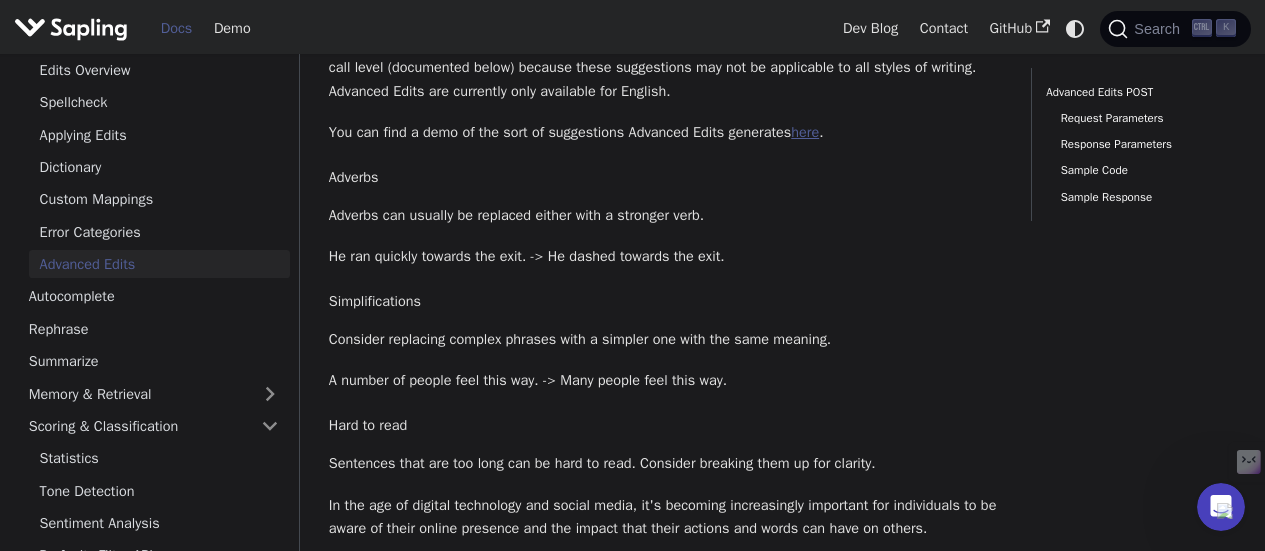 click on "here" at bounding box center [805, 132] 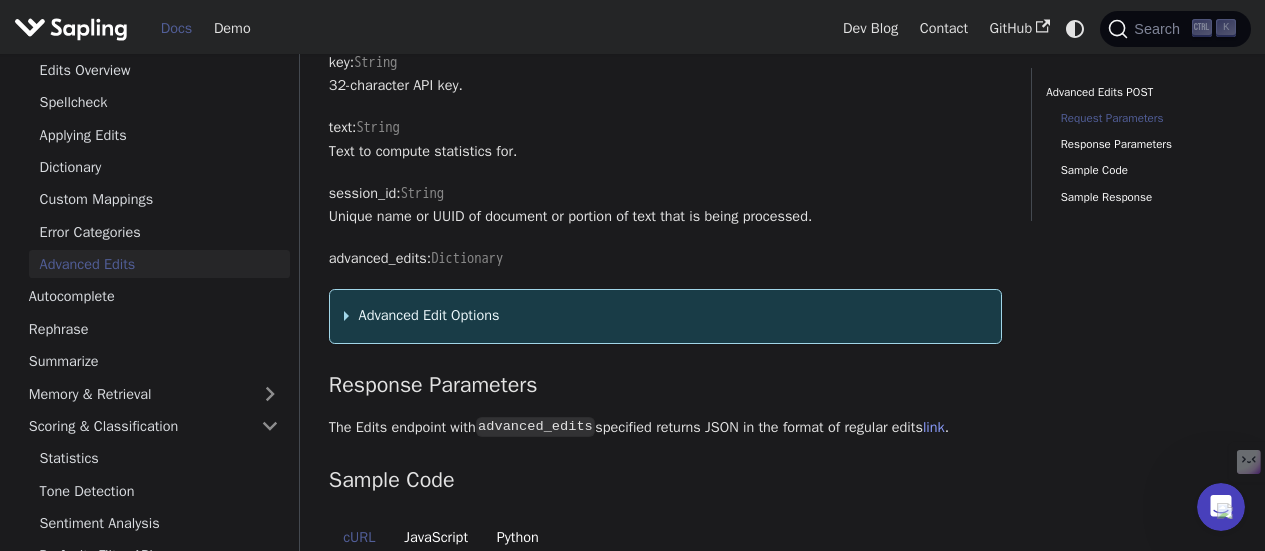 scroll, scrollTop: 1800, scrollLeft: 0, axis: vertical 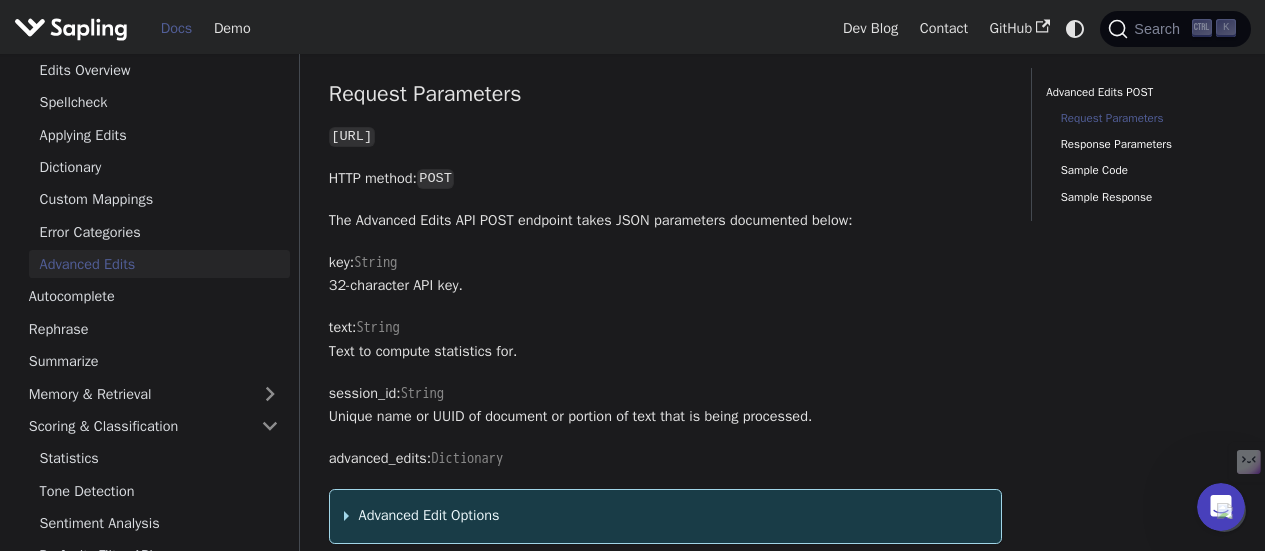 click on "Advanced Edit Options" at bounding box center (665, 516) 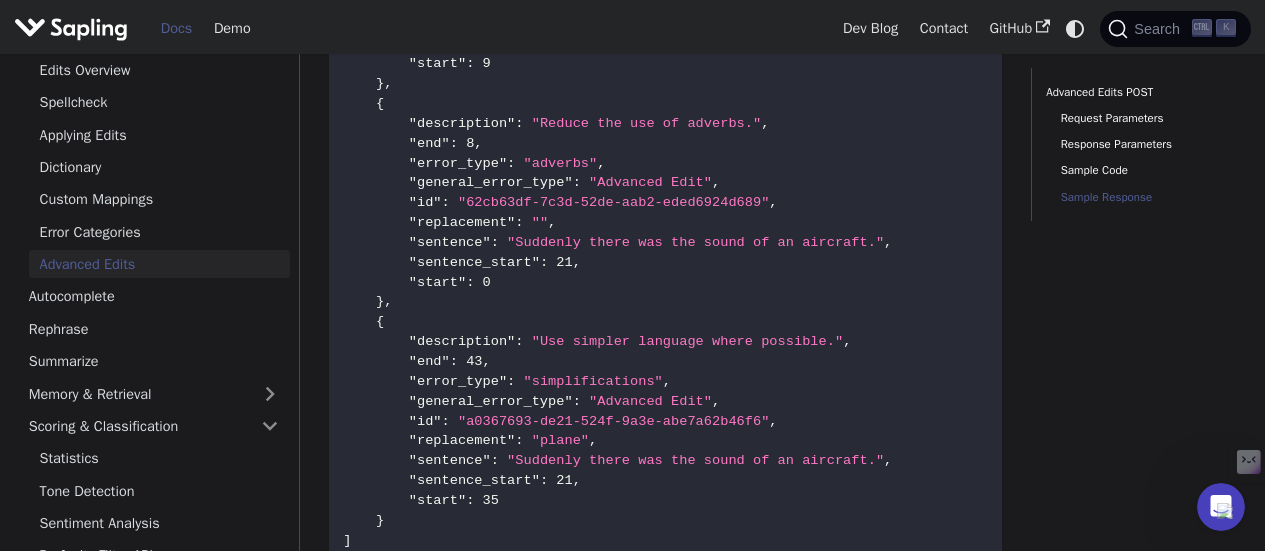 scroll, scrollTop: 3900, scrollLeft: 0, axis: vertical 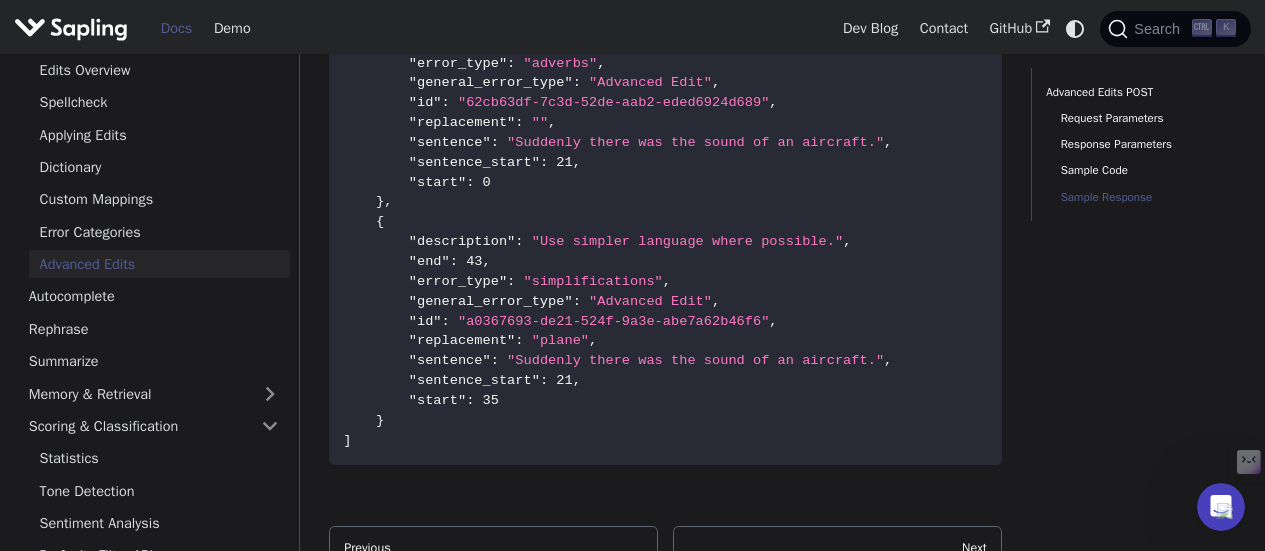 click at bounding box center (528, 241) 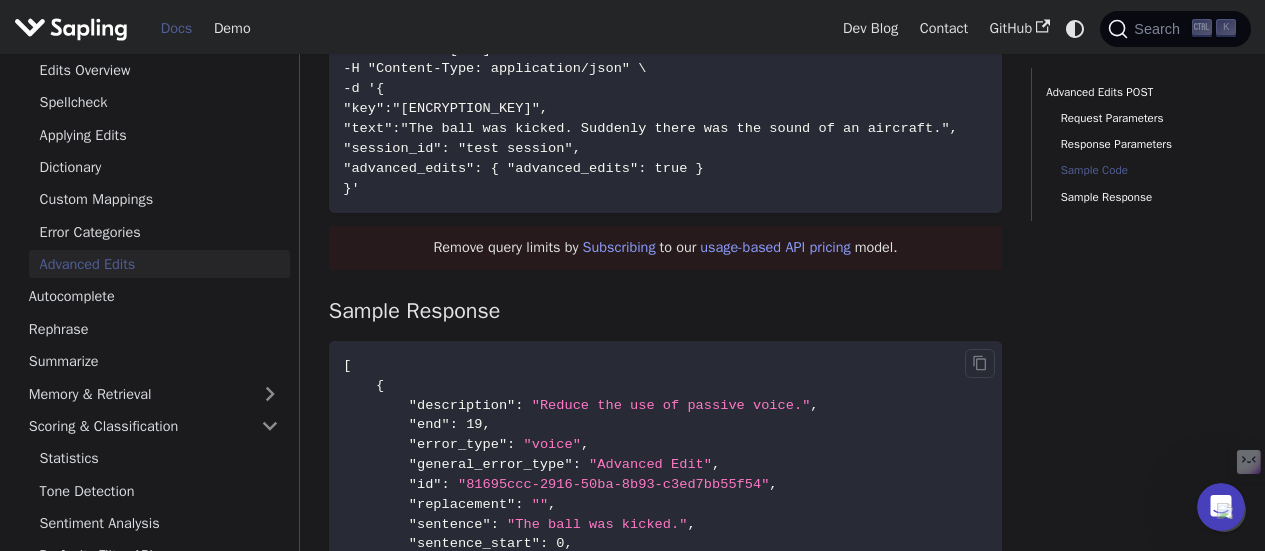 scroll, scrollTop: 3200, scrollLeft: 0, axis: vertical 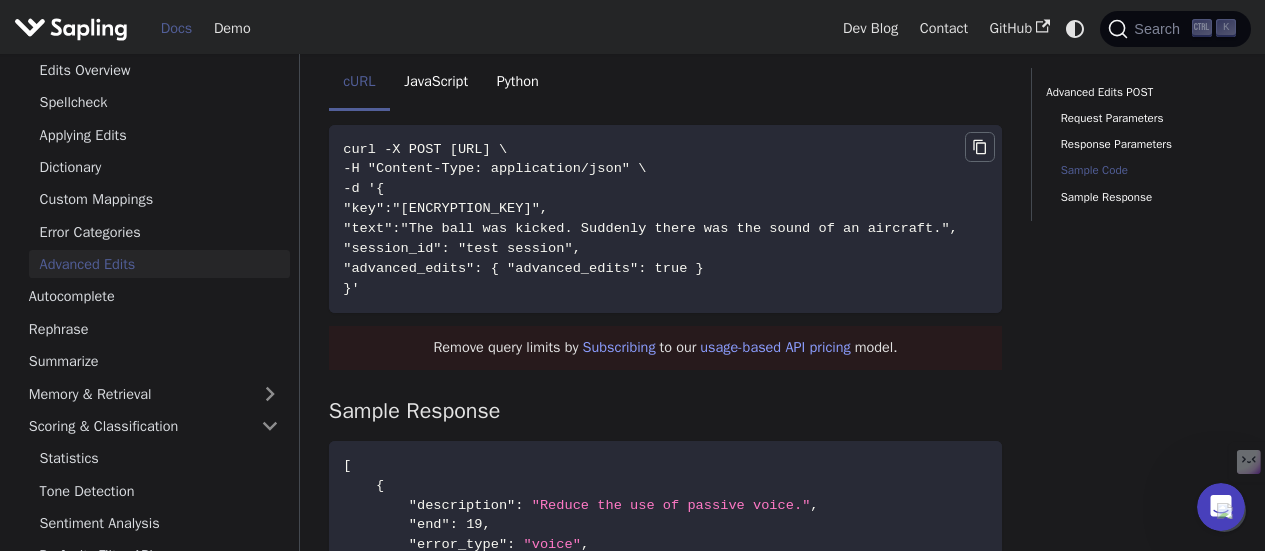 click 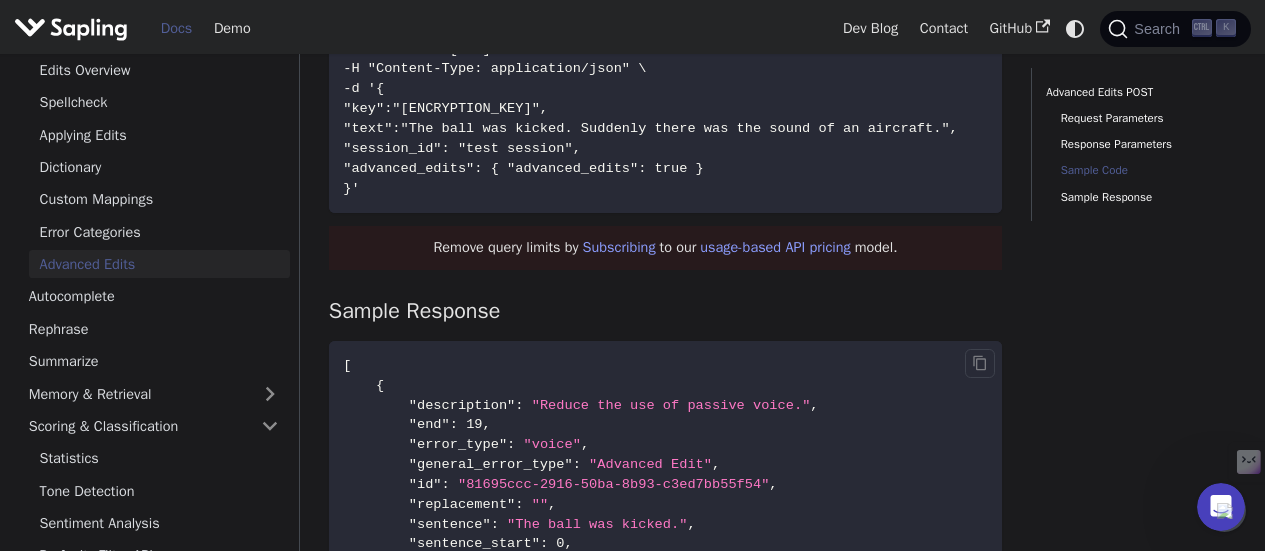 scroll, scrollTop: 3100, scrollLeft: 0, axis: vertical 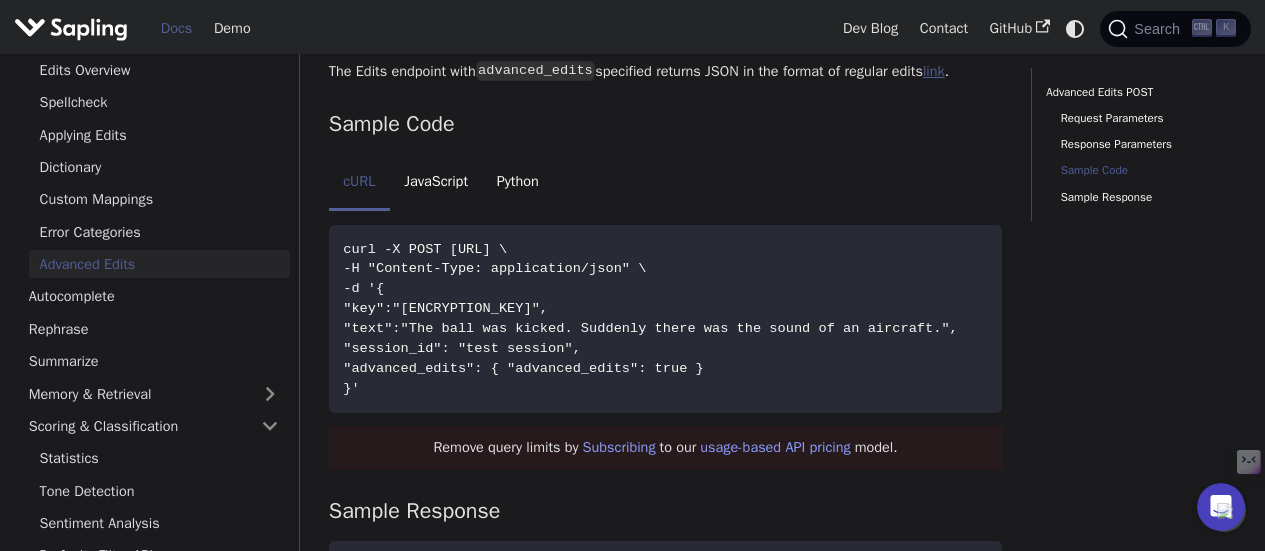 click on "link" at bounding box center (934, 71) 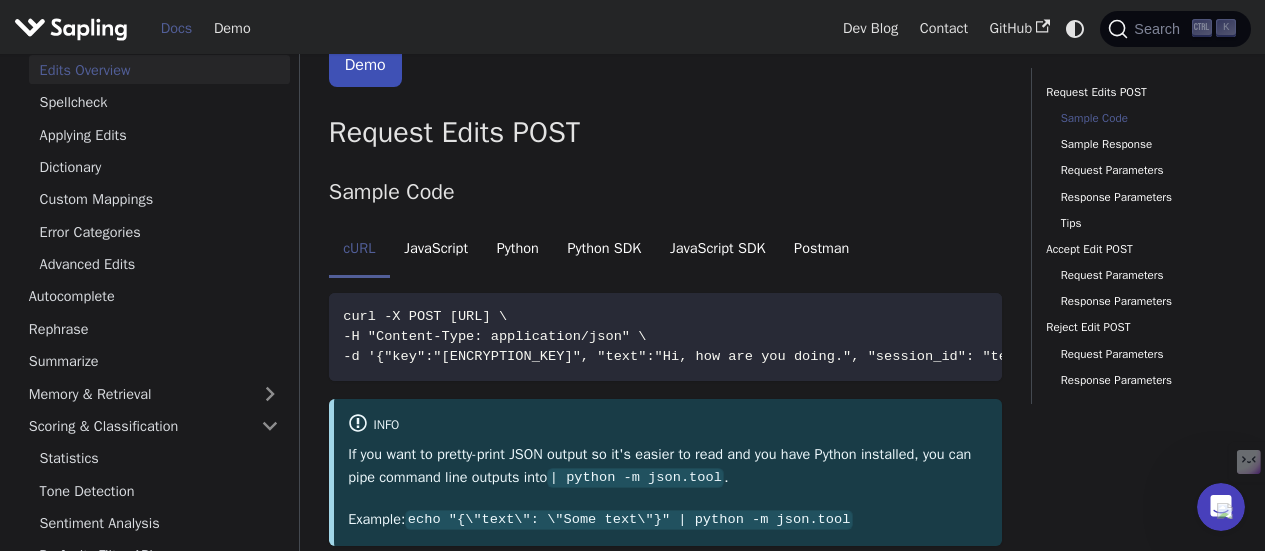 scroll, scrollTop: 500, scrollLeft: 0, axis: vertical 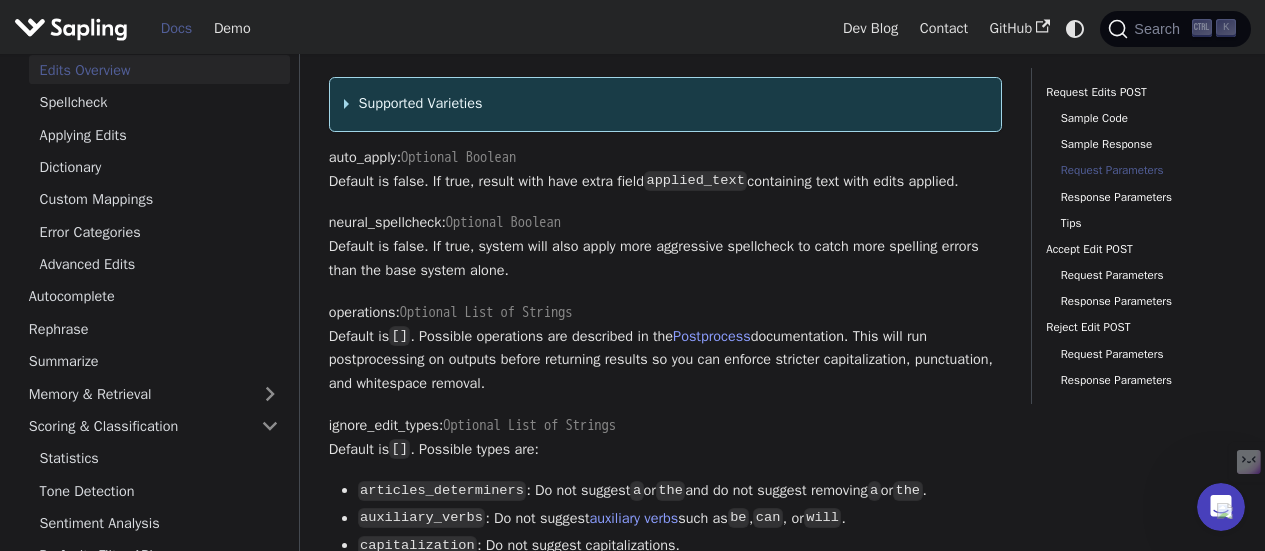 click on "Supported Varieties" at bounding box center (665, 104) 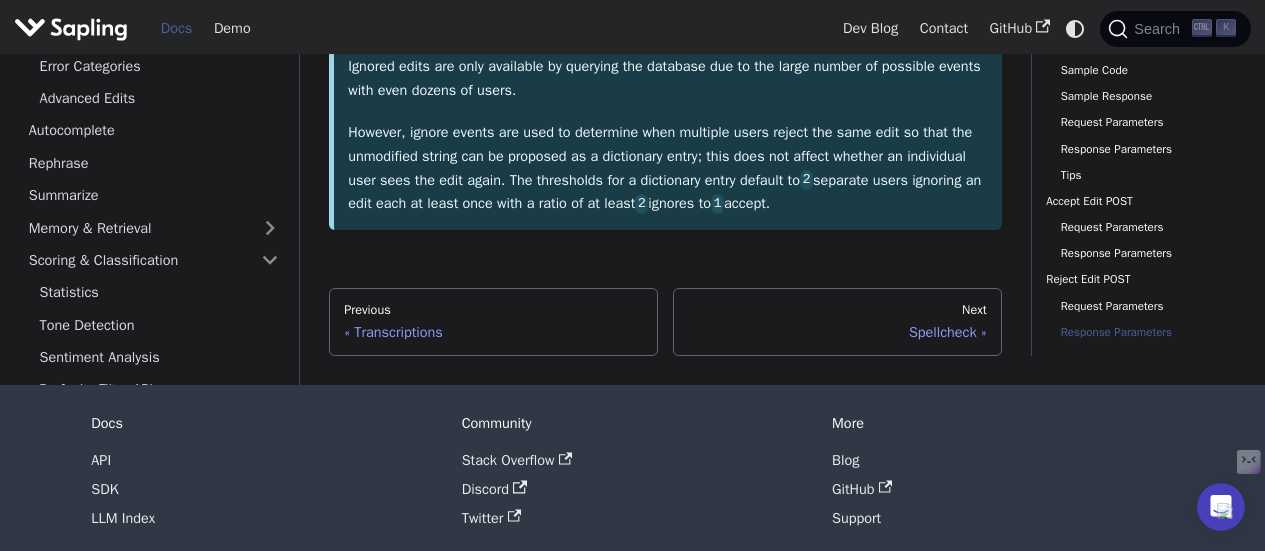 scroll, scrollTop: 6900, scrollLeft: 0, axis: vertical 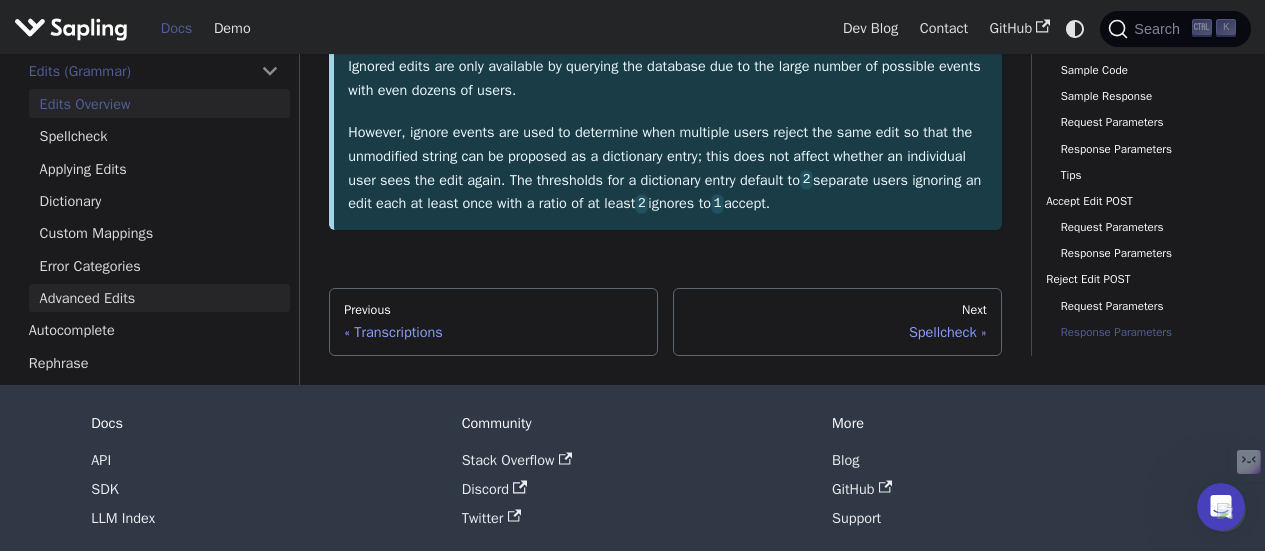 click on "Advanced Edits" at bounding box center (159, 298) 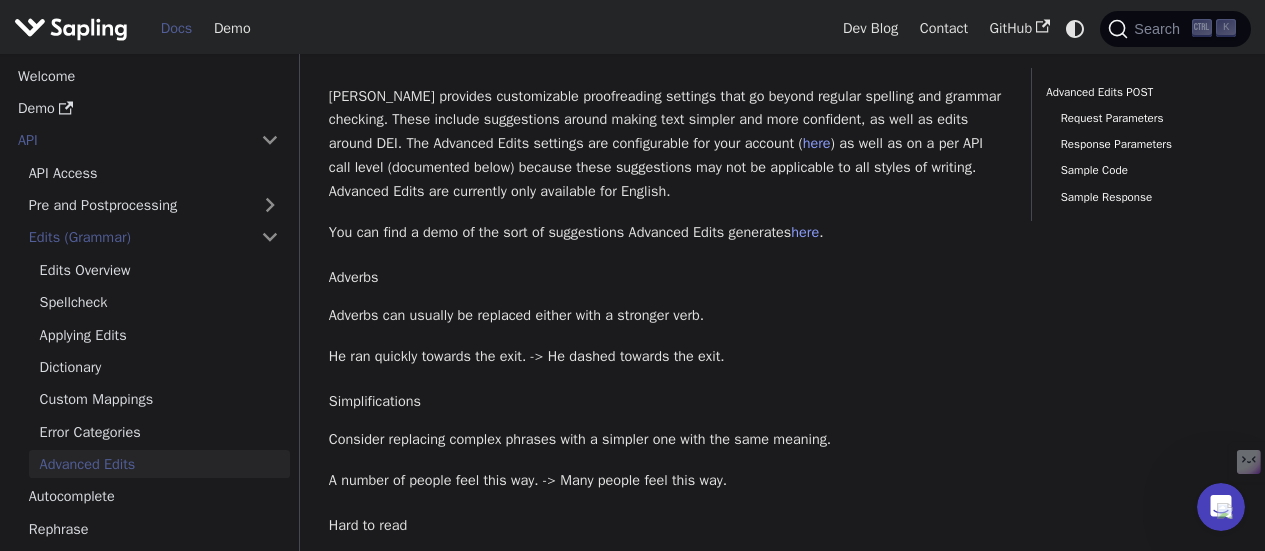 scroll, scrollTop: 0, scrollLeft: 0, axis: both 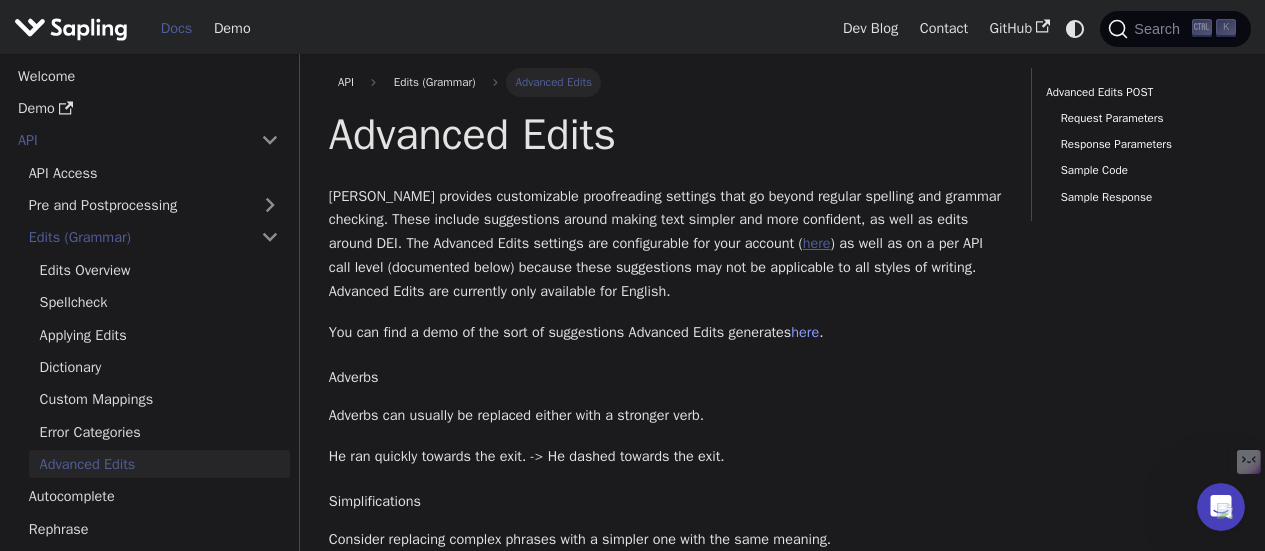click on "here" at bounding box center (817, 243) 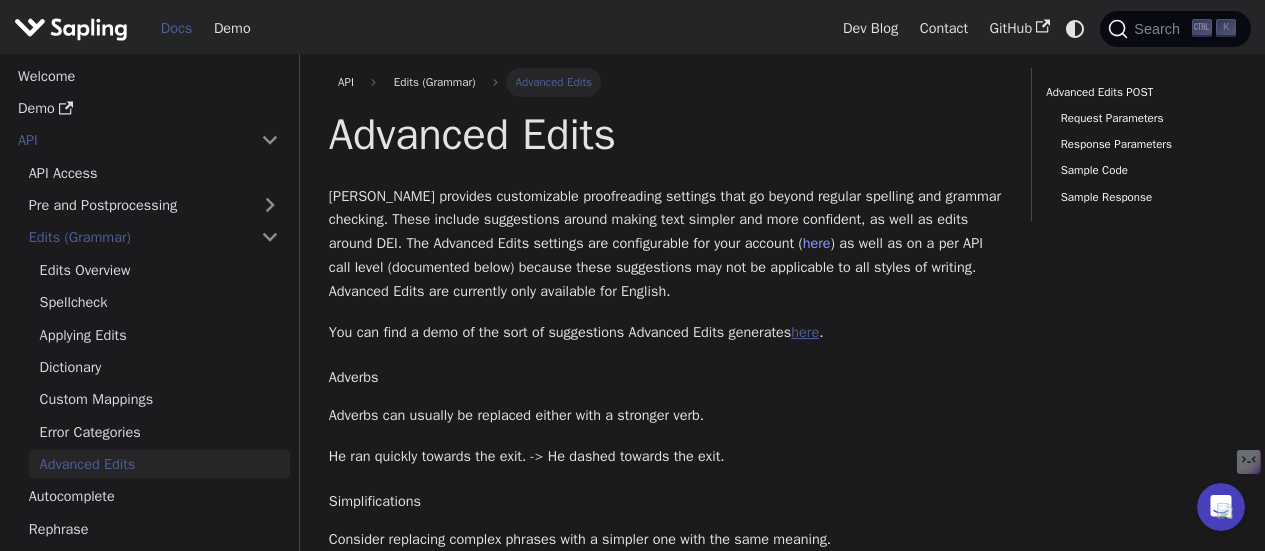 click on "here" at bounding box center (805, 332) 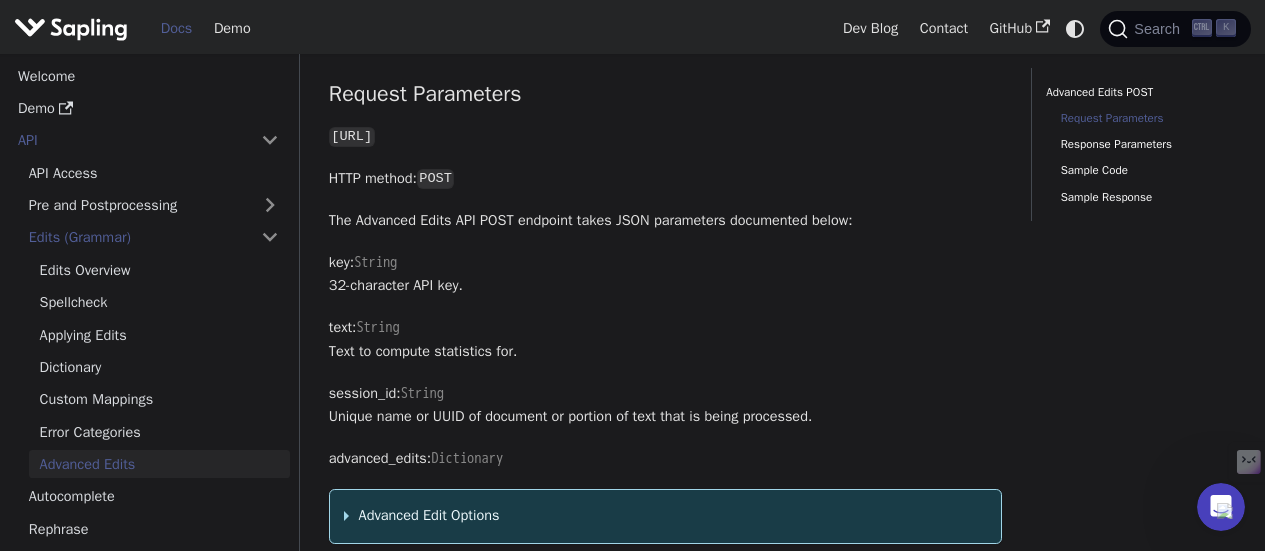 scroll, scrollTop: 1900, scrollLeft: 0, axis: vertical 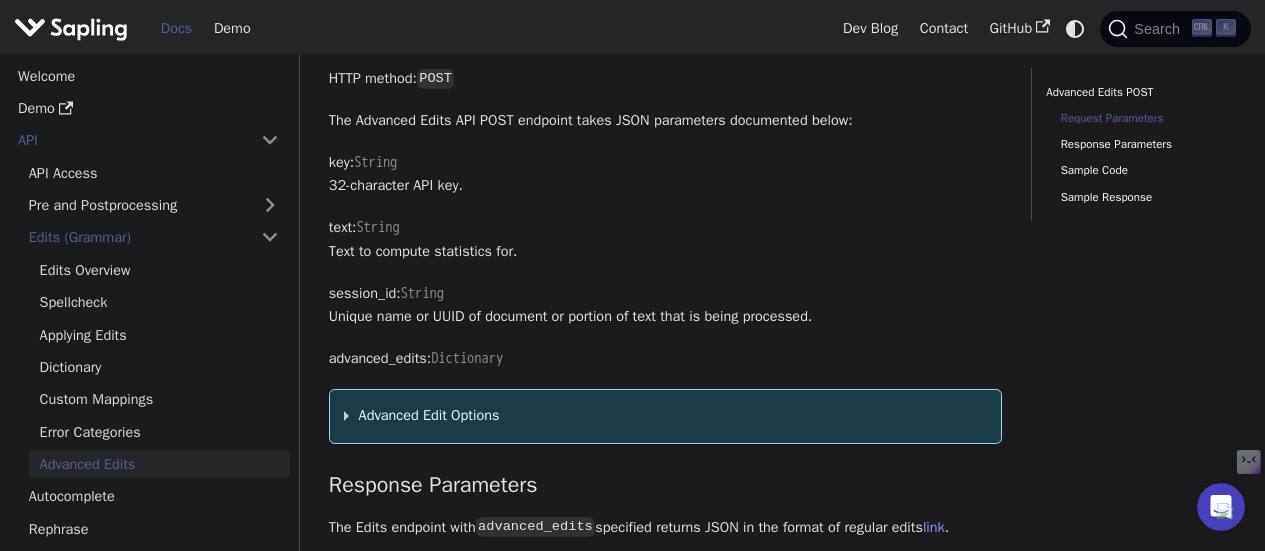 click on "Advanced Edit Options" at bounding box center [665, 416] 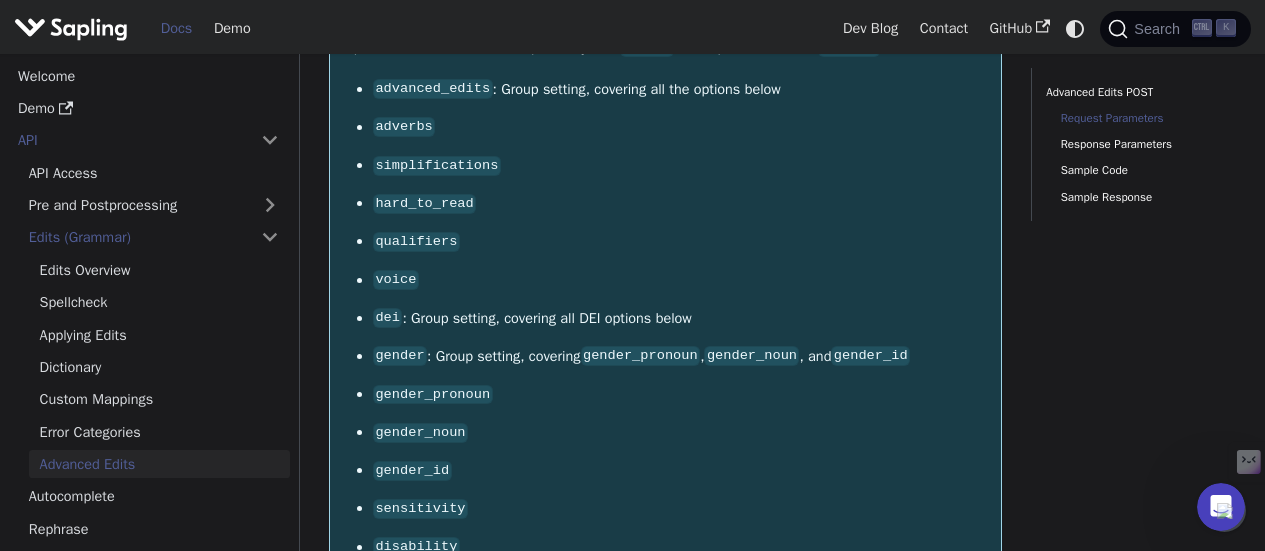 scroll, scrollTop: 2022, scrollLeft: 0, axis: vertical 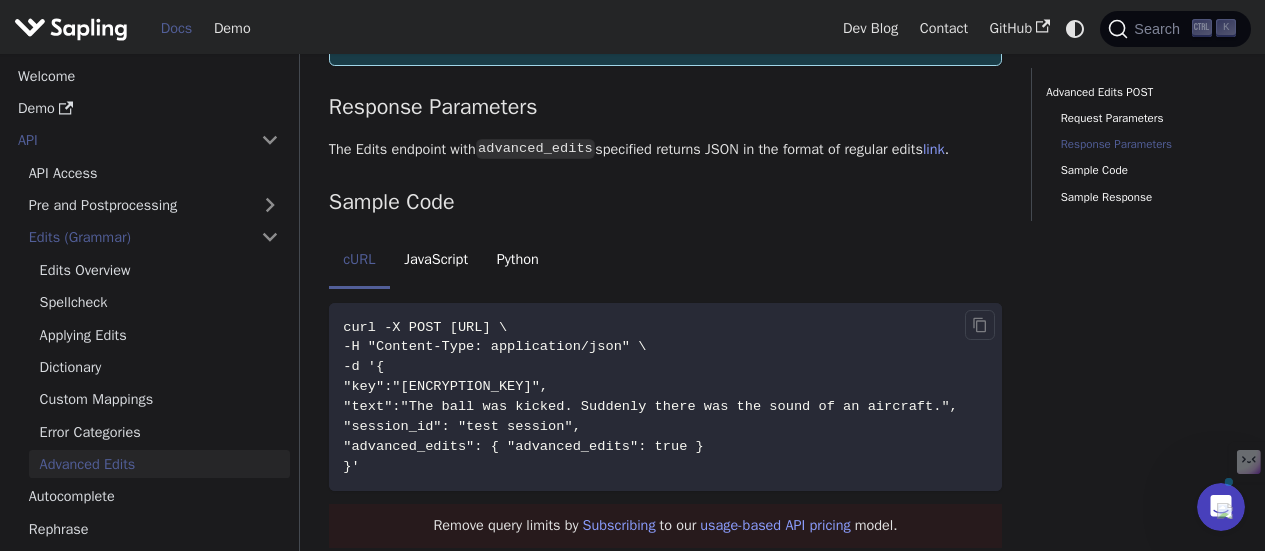 drag, startPoint x: 696, startPoint y: 424, endPoint x: 455, endPoint y: 425, distance: 241.00208 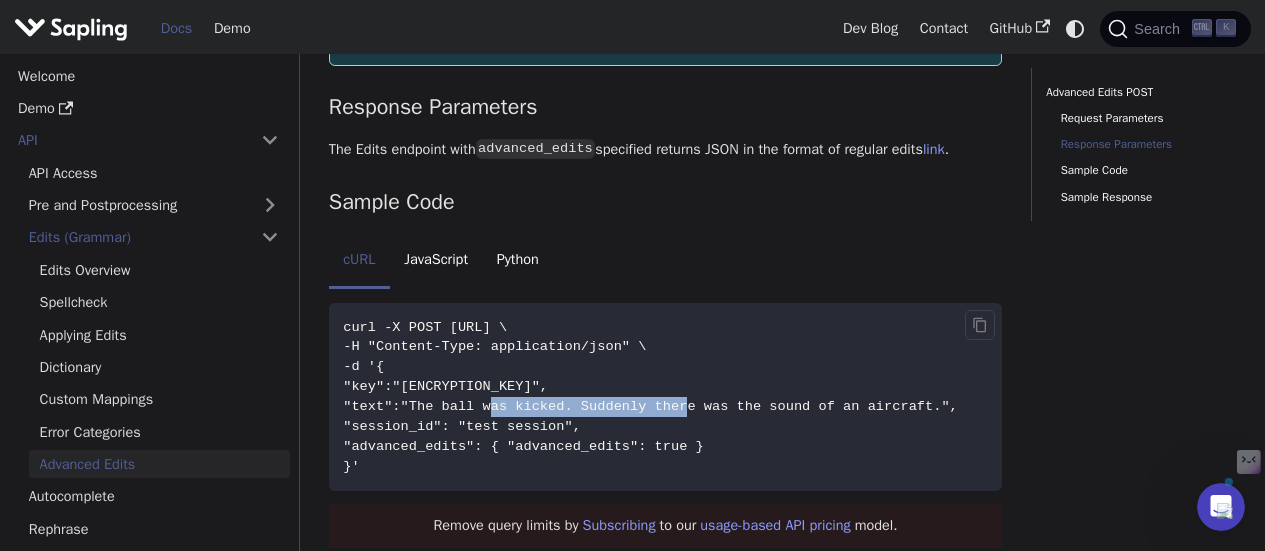 drag, startPoint x: 477, startPoint y: 448, endPoint x: 661, endPoint y: 448, distance: 184 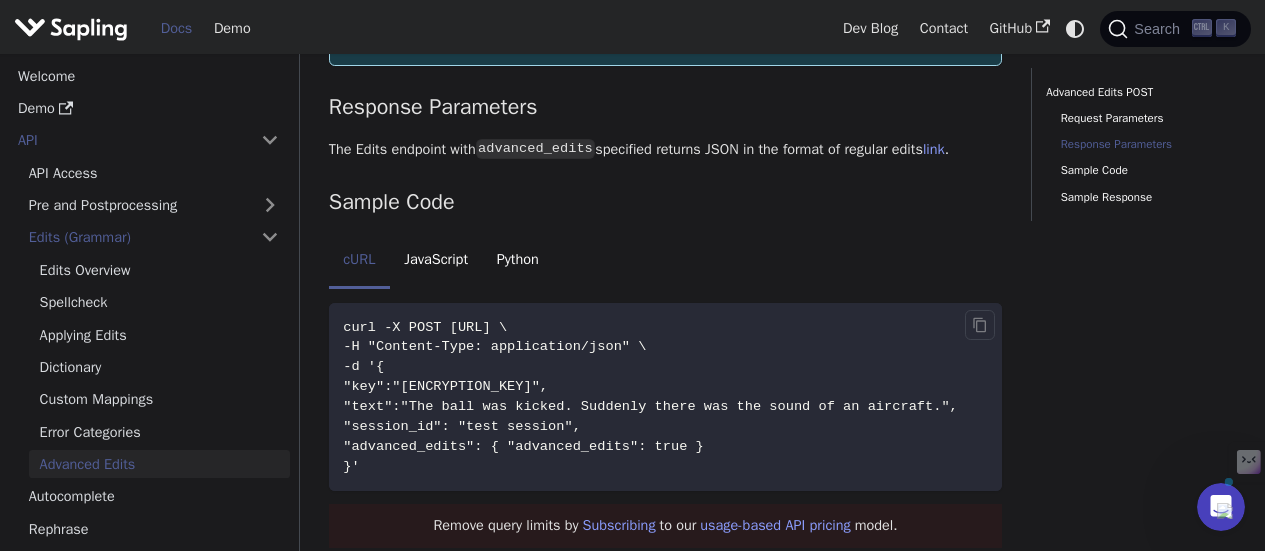 click on ""text":"The ball was kicked. Suddenly there was the sound of an aircraft."," at bounding box center [650, 406] 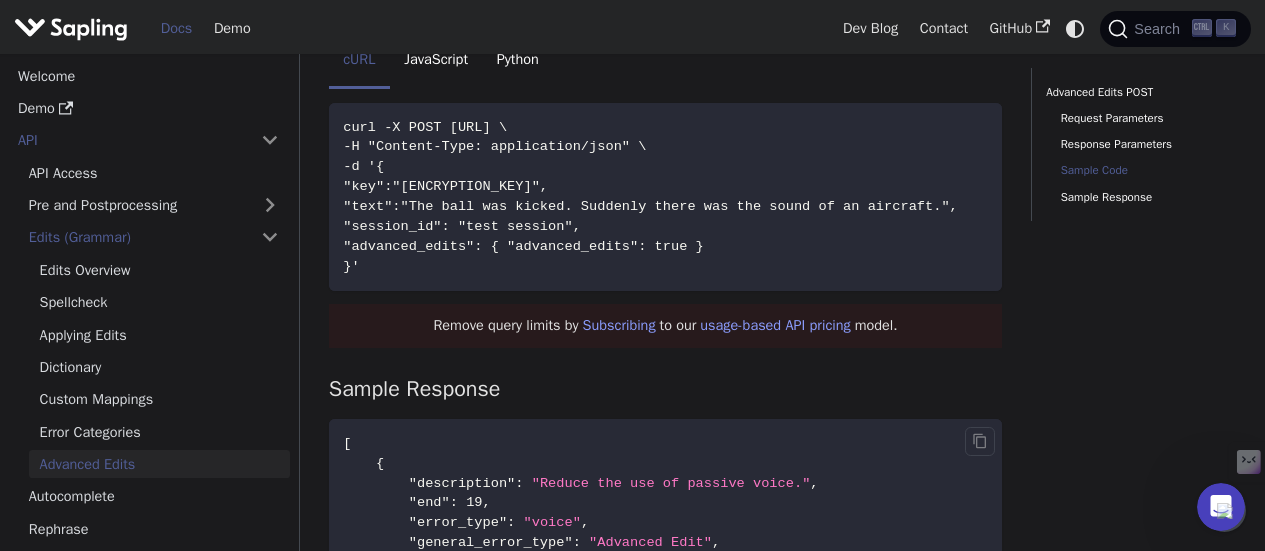 scroll, scrollTop: 3022, scrollLeft: 0, axis: vertical 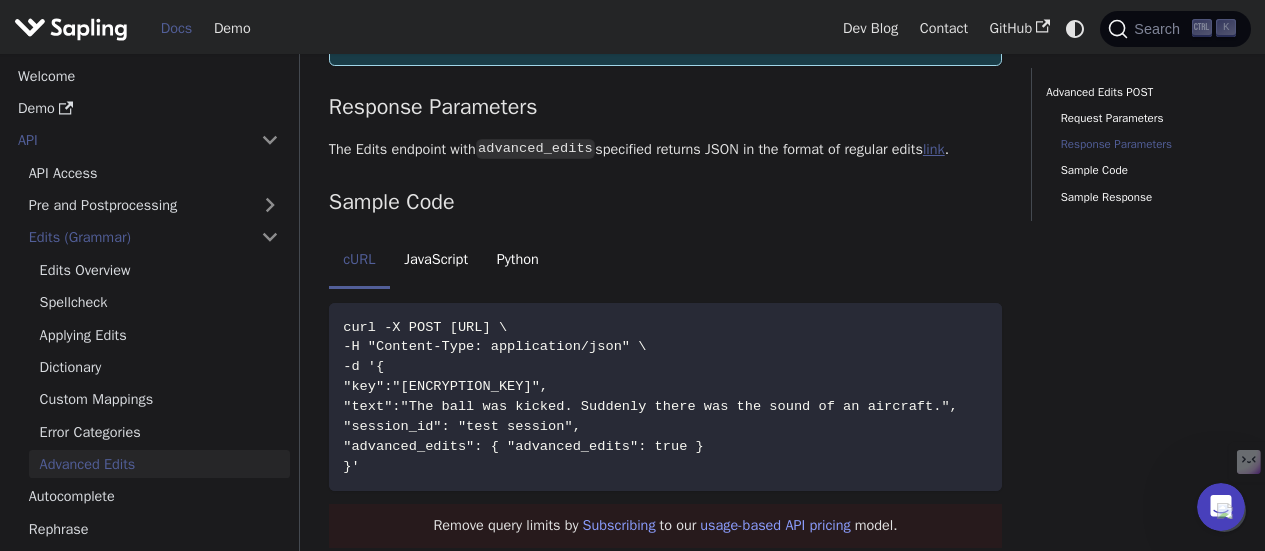 click on "link" at bounding box center [934, 149] 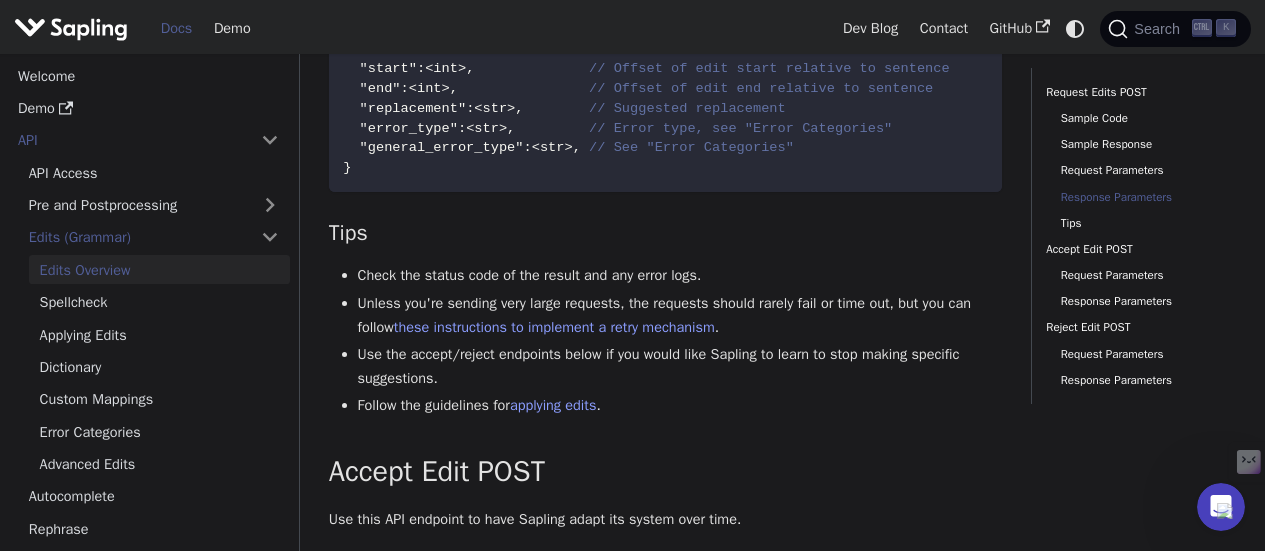 scroll, scrollTop: 3085, scrollLeft: 0, axis: vertical 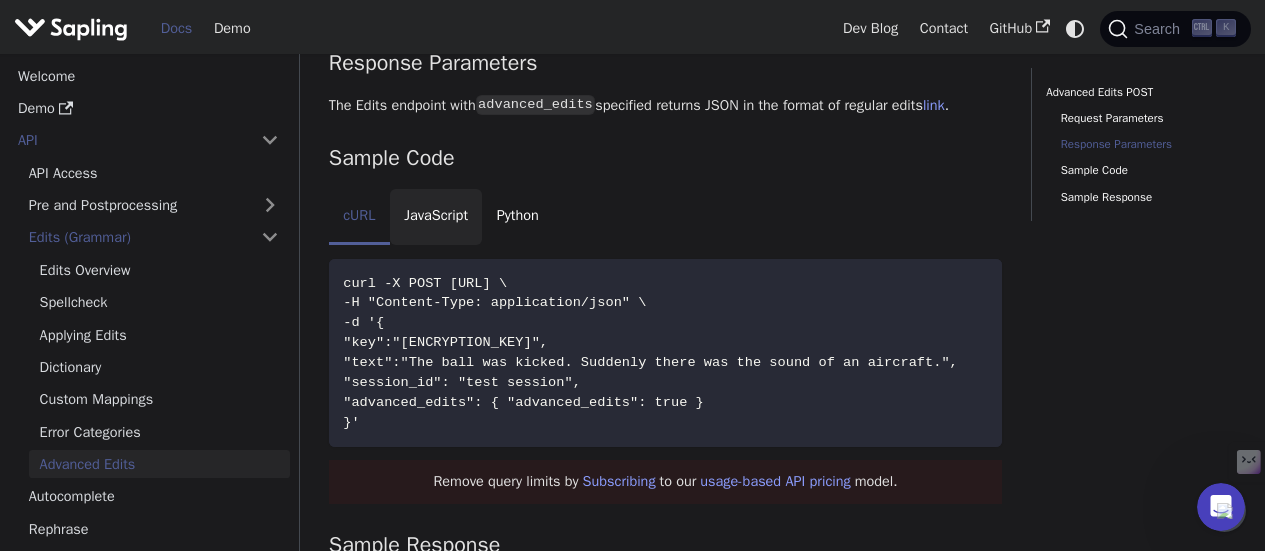 click on "JavaScript" at bounding box center (436, 217) 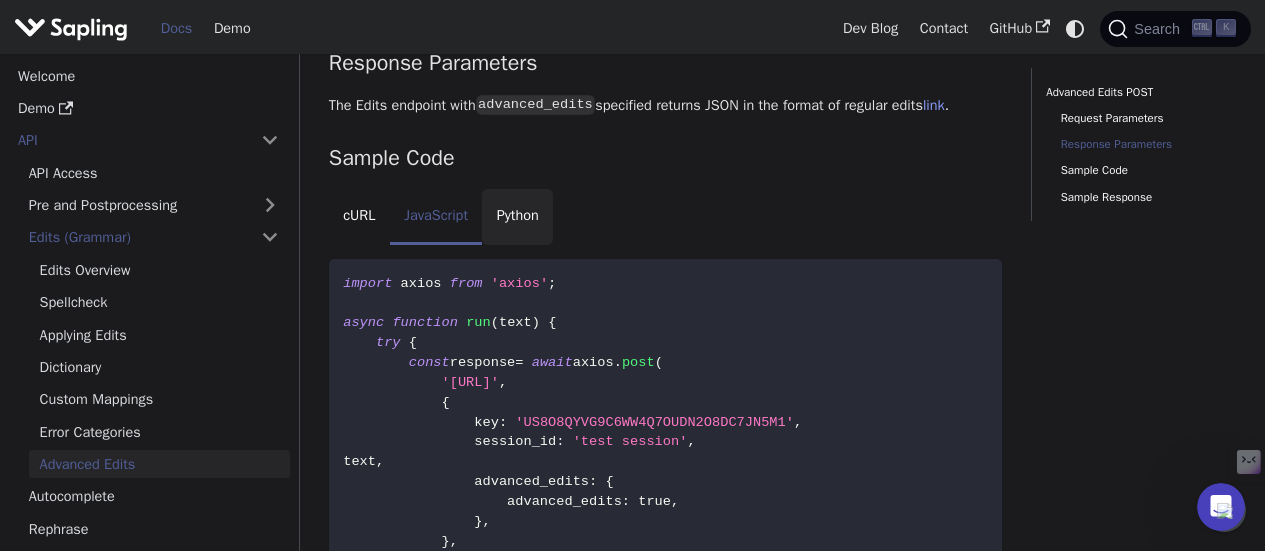 click on "Python" at bounding box center [517, 217] 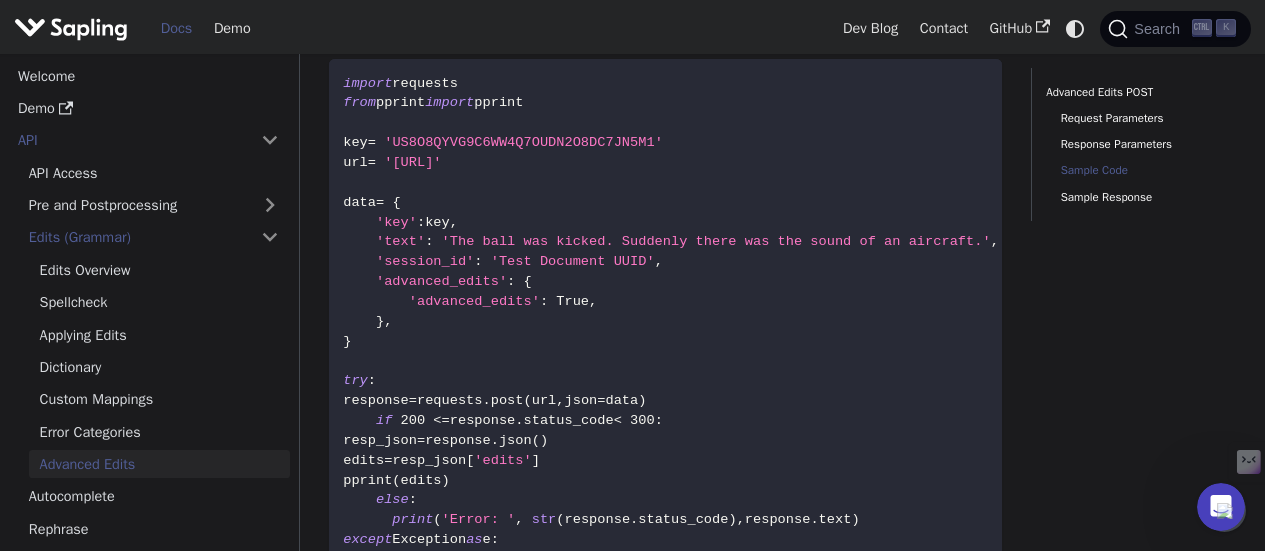 scroll, scrollTop: 2422, scrollLeft: 0, axis: vertical 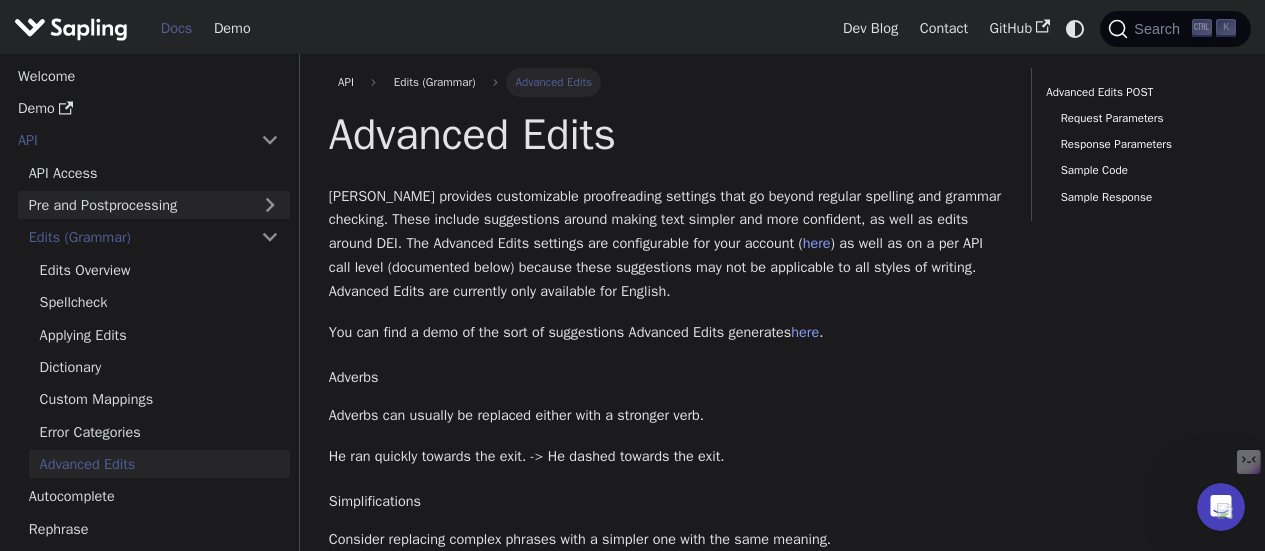 click on "Pre and Postprocessing" at bounding box center (154, 205) 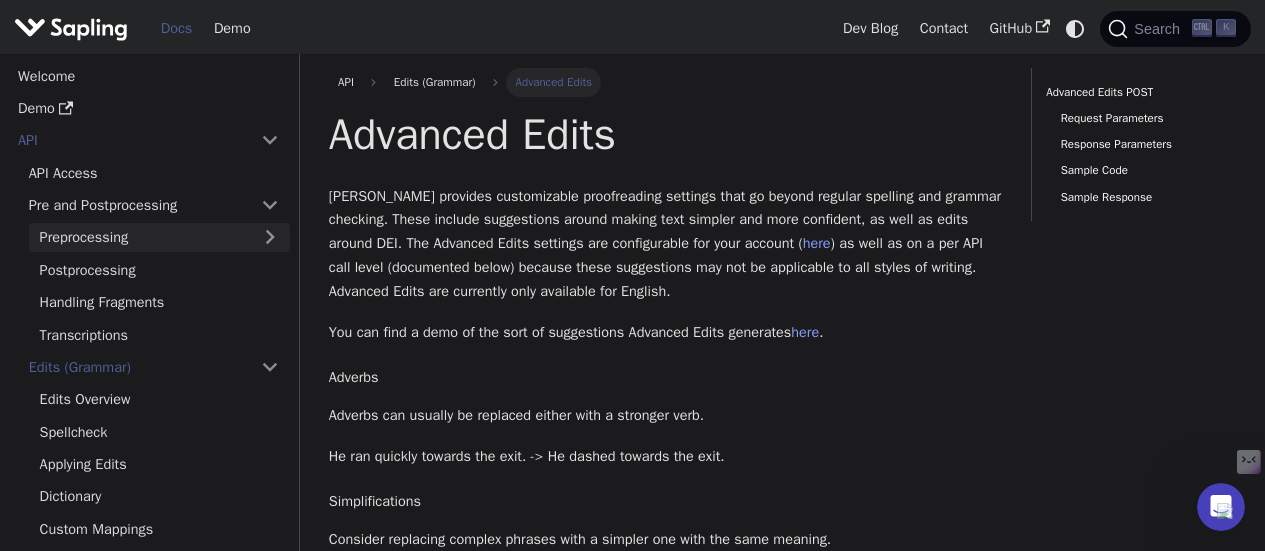 click on "Preprocessing" at bounding box center (159, 237) 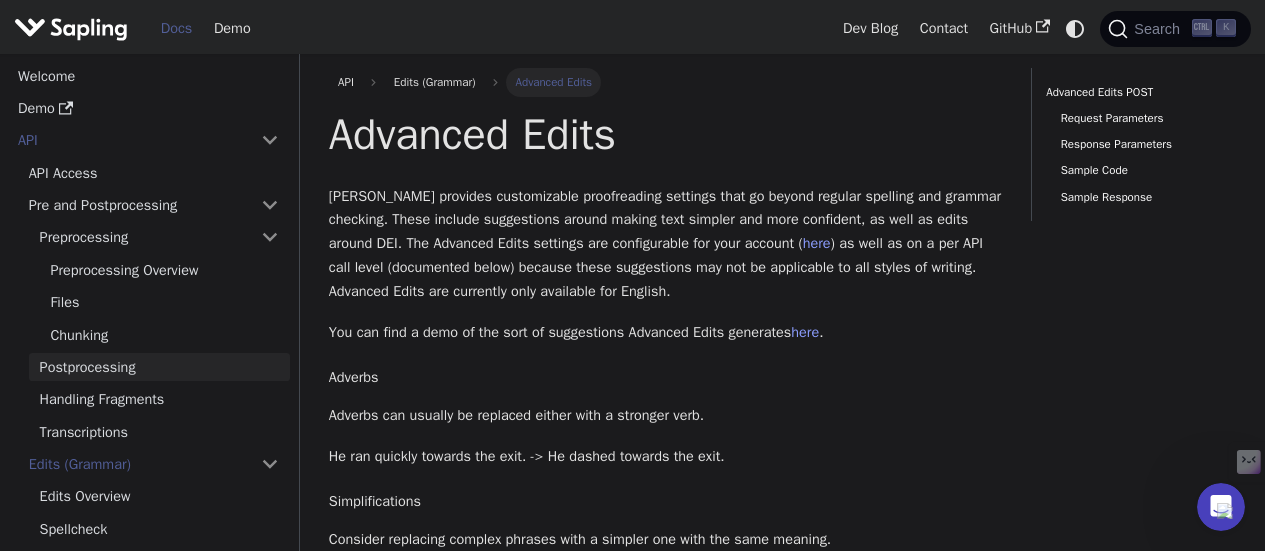click on "Postprocessing" at bounding box center (159, 367) 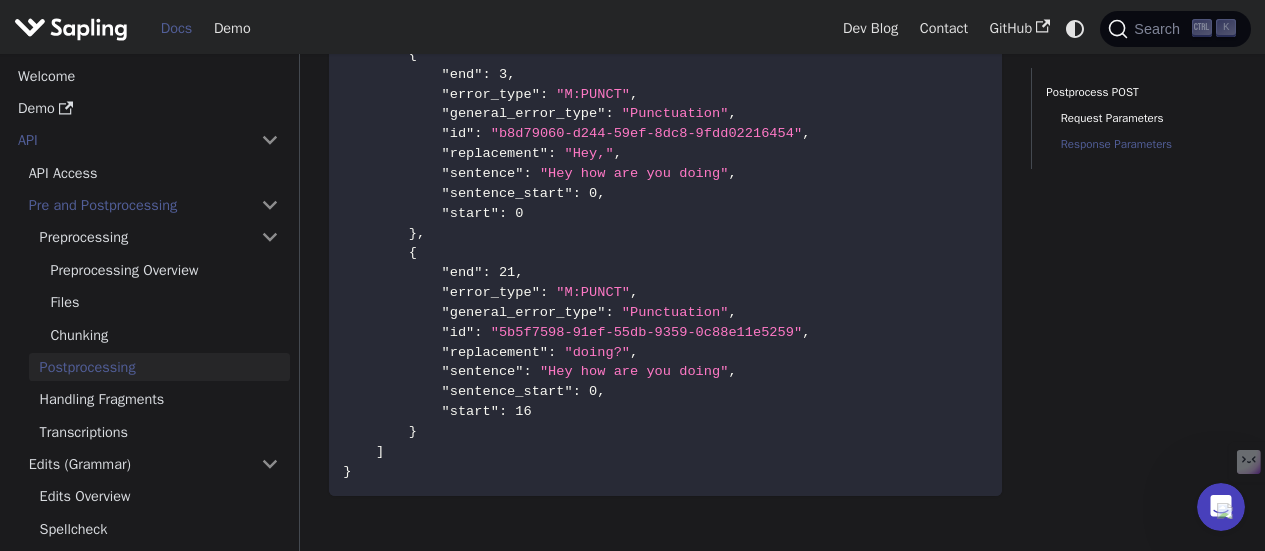 scroll, scrollTop: 1800, scrollLeft: 0, axis: vertical 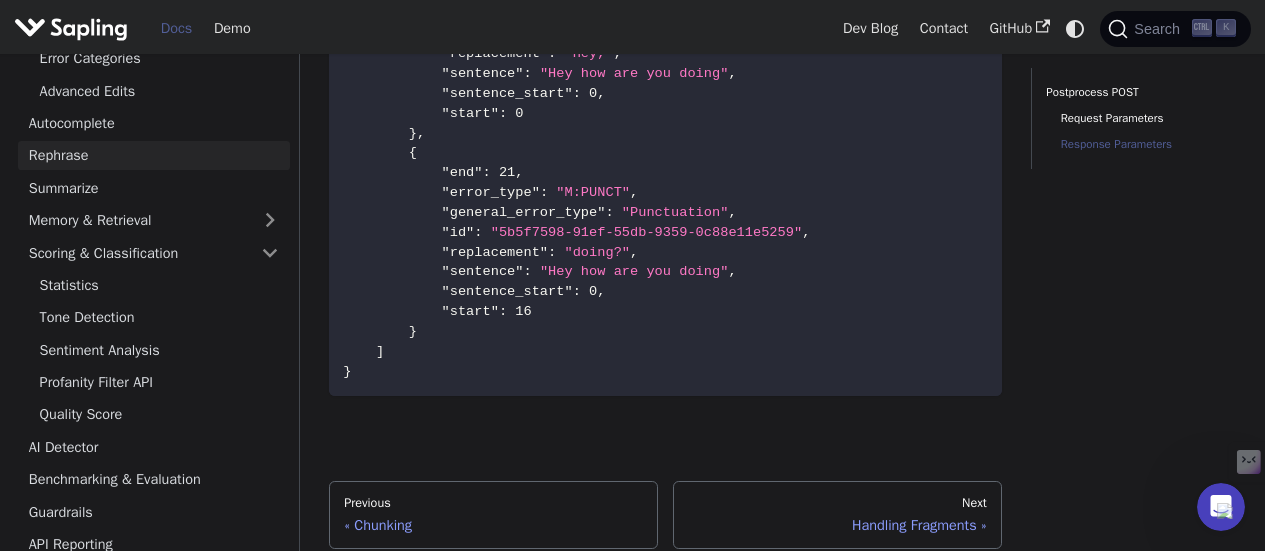 click on "Rephrase" at bounding box center (154, 155) 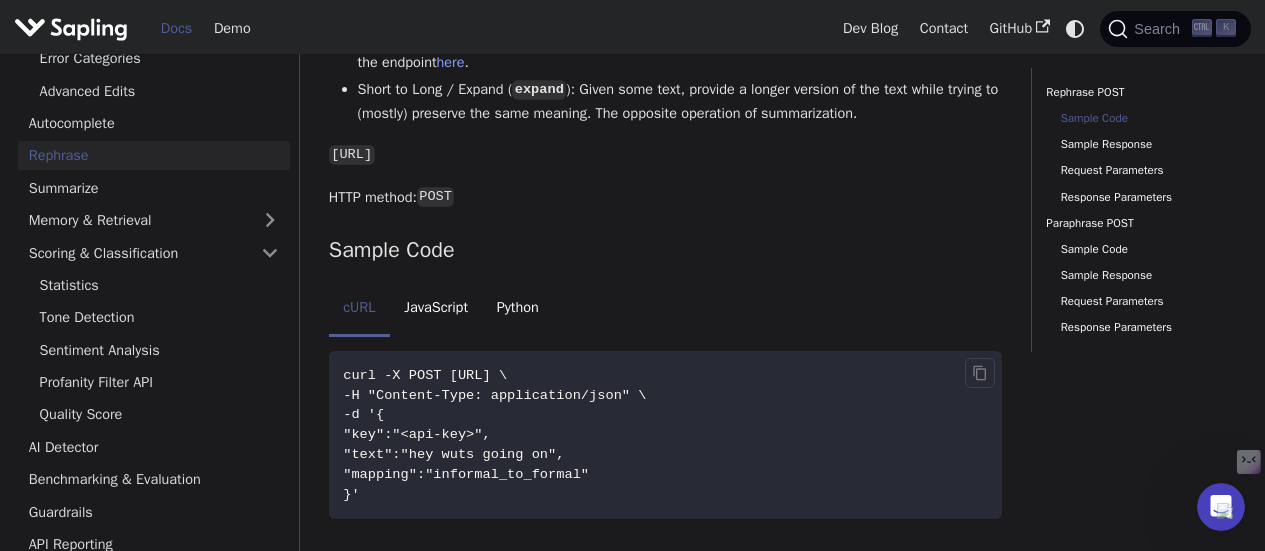 scroll, scrollTop: 700, scrollLeft: 0, axis: vertical 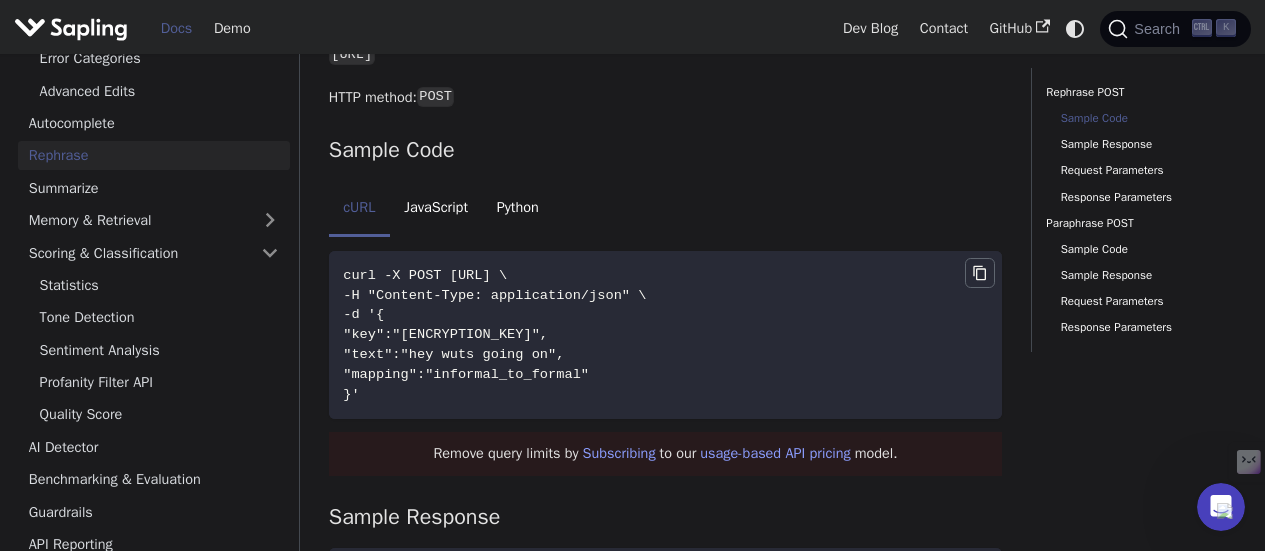 click 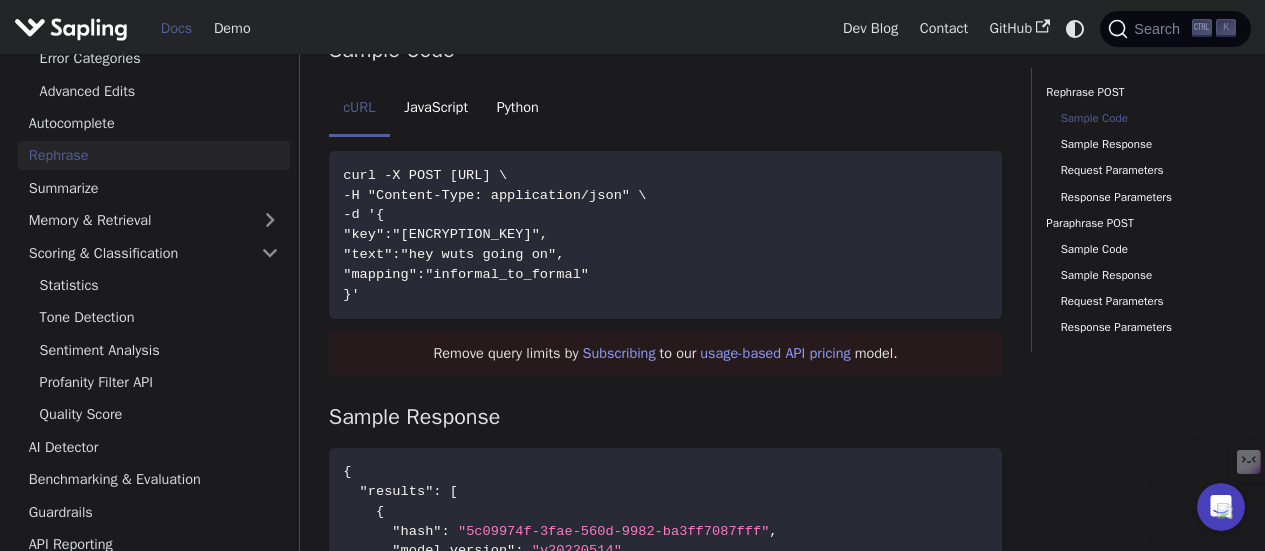 scroll, scrollTop: 1000, scrollLeft: 0, axis: vertical 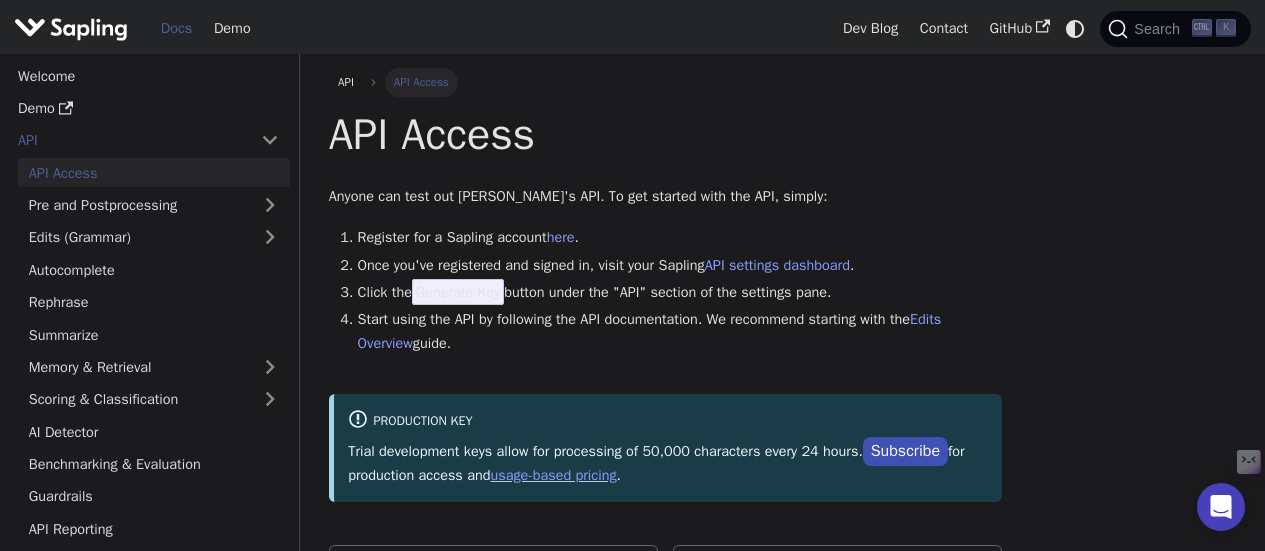 click on "Generate Key" at bounding box center [458, 292] 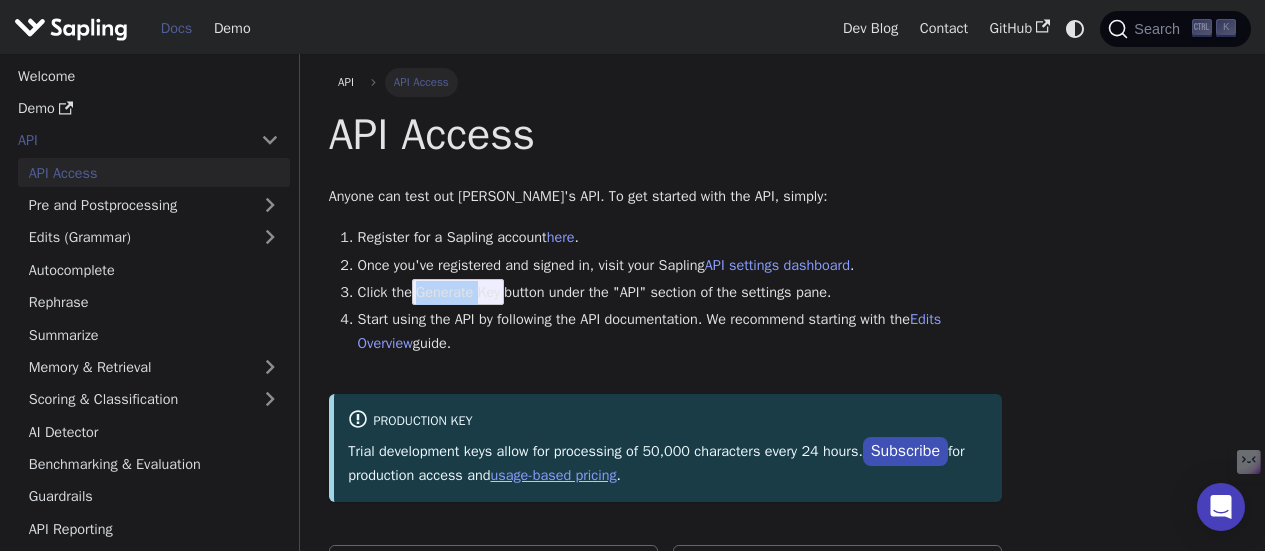 click on "Generate Key" at bounding box center (458, 292) 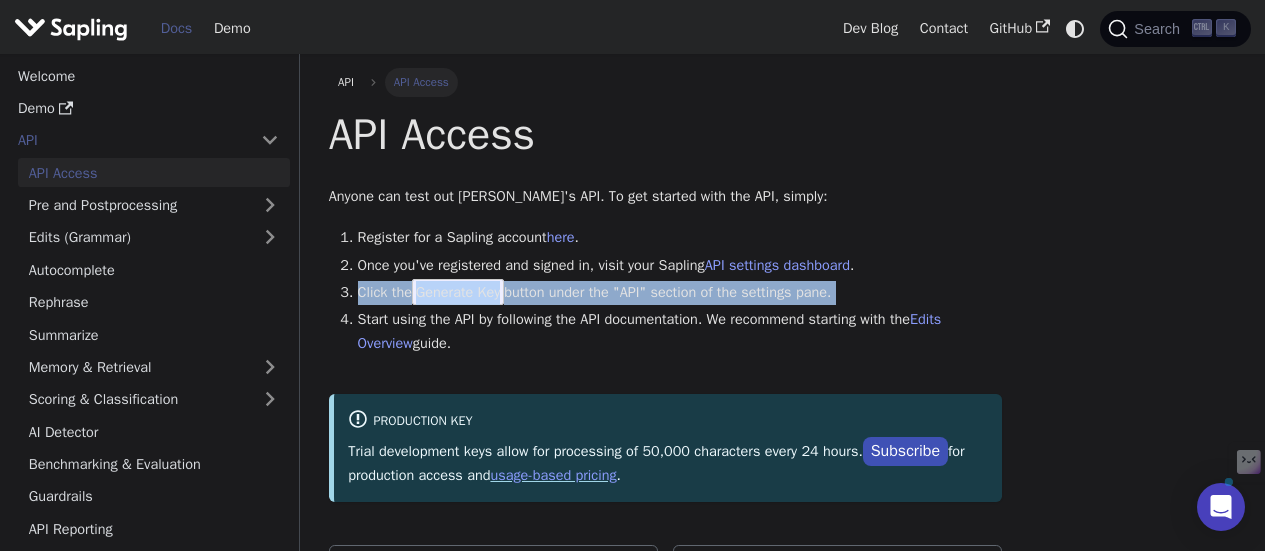 click on "Generate Key" at bounding box center (458, 292) 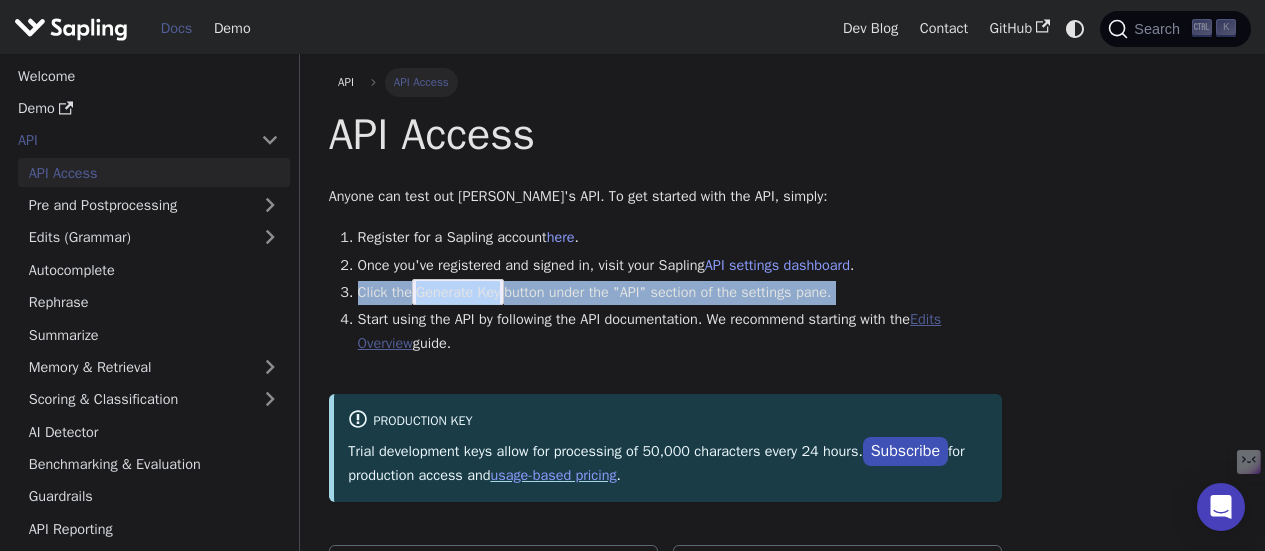 click on "Edits Overview" at bounding box center (650, 331) 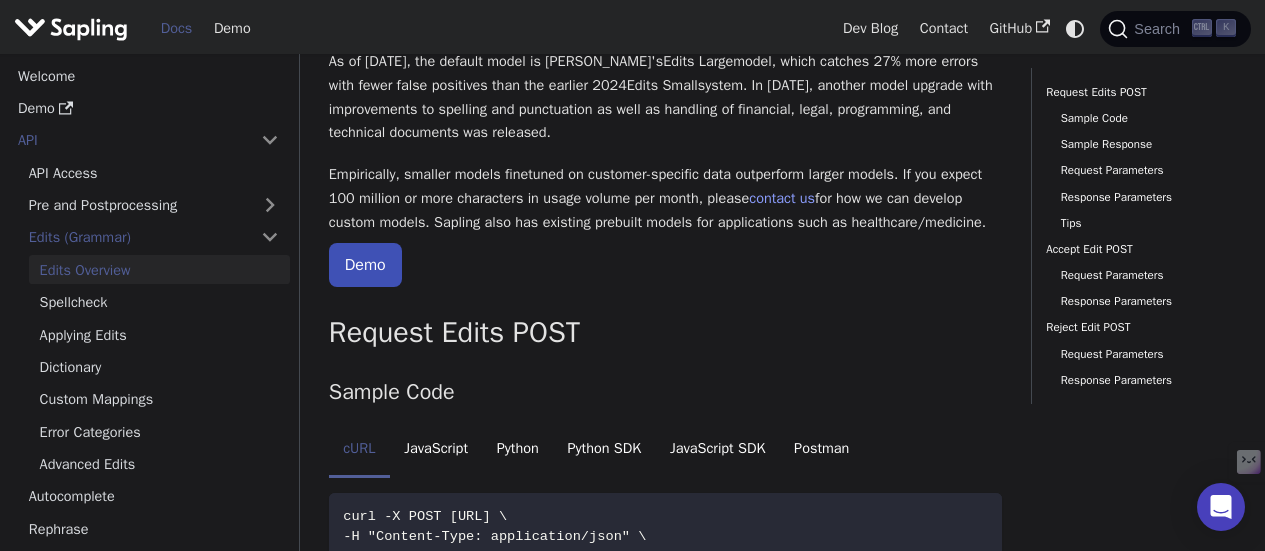 scroll, scrollTop: 300, scrollLeft: 0, axis: vertical 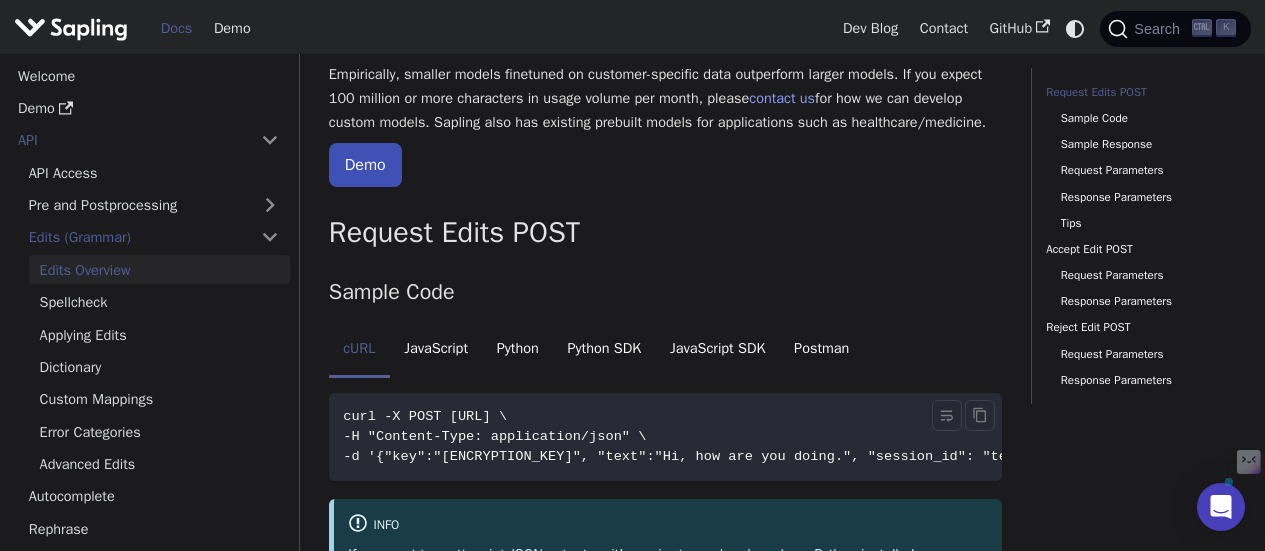 drag, startPoint x: 502, startPoint y: 416, endPoint x: 659, endPoint y: 415, distance: 157.00319 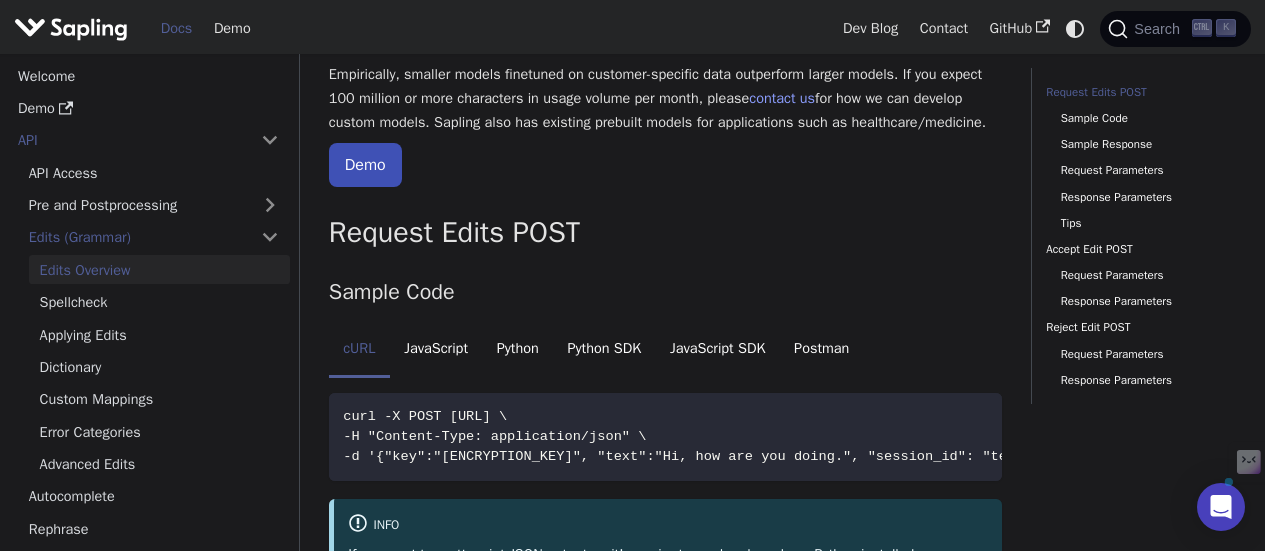 copy on "api.sapling.ai/api/v1" 